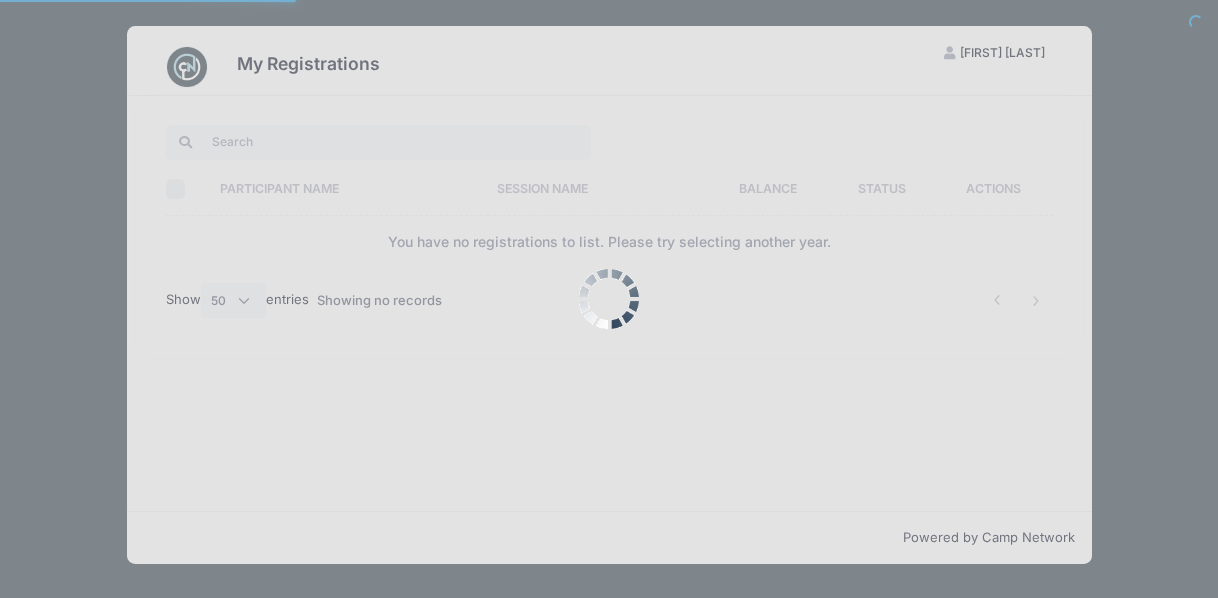 select on "50" 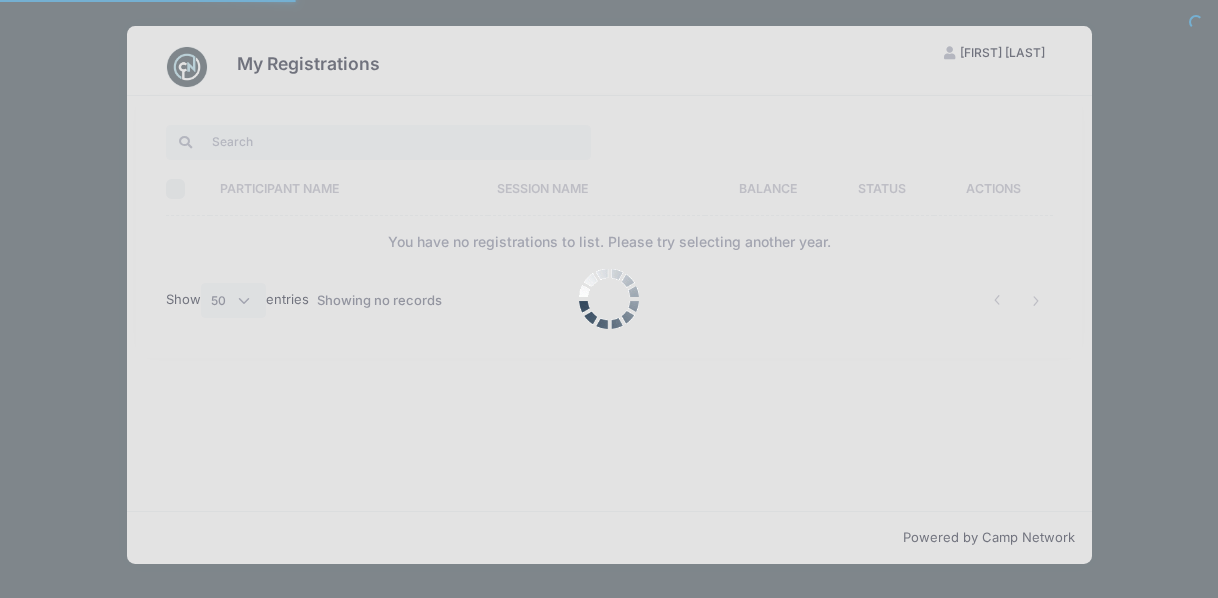 scroll, scrollTop: 0, scrollLeft: 0, axis: both 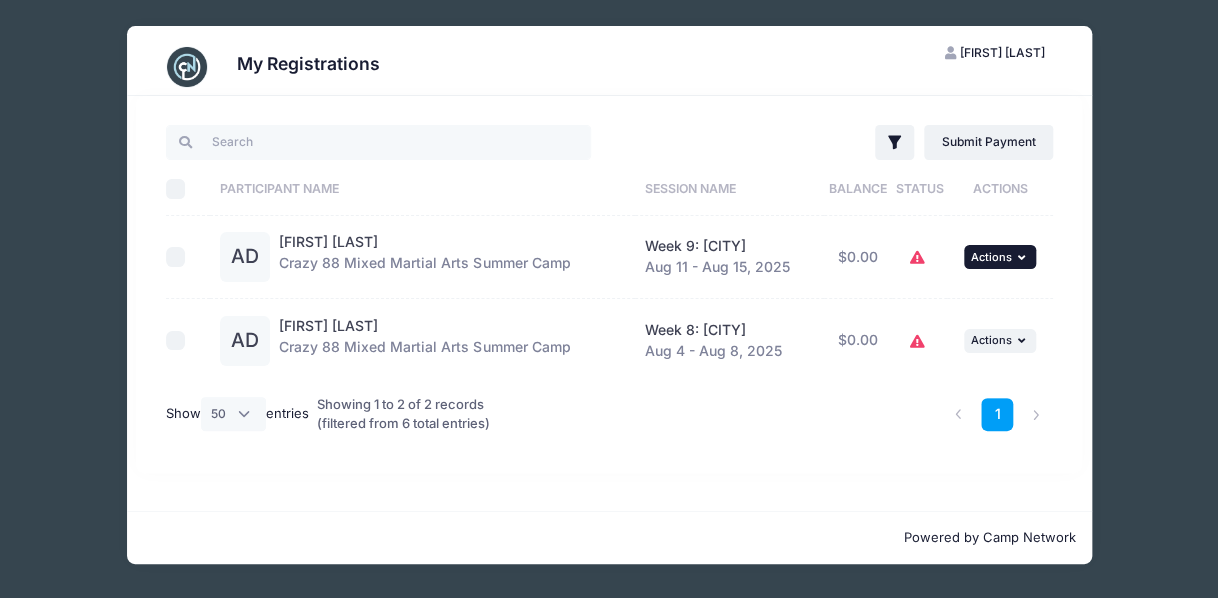 click at bounding box center (1024, 257) 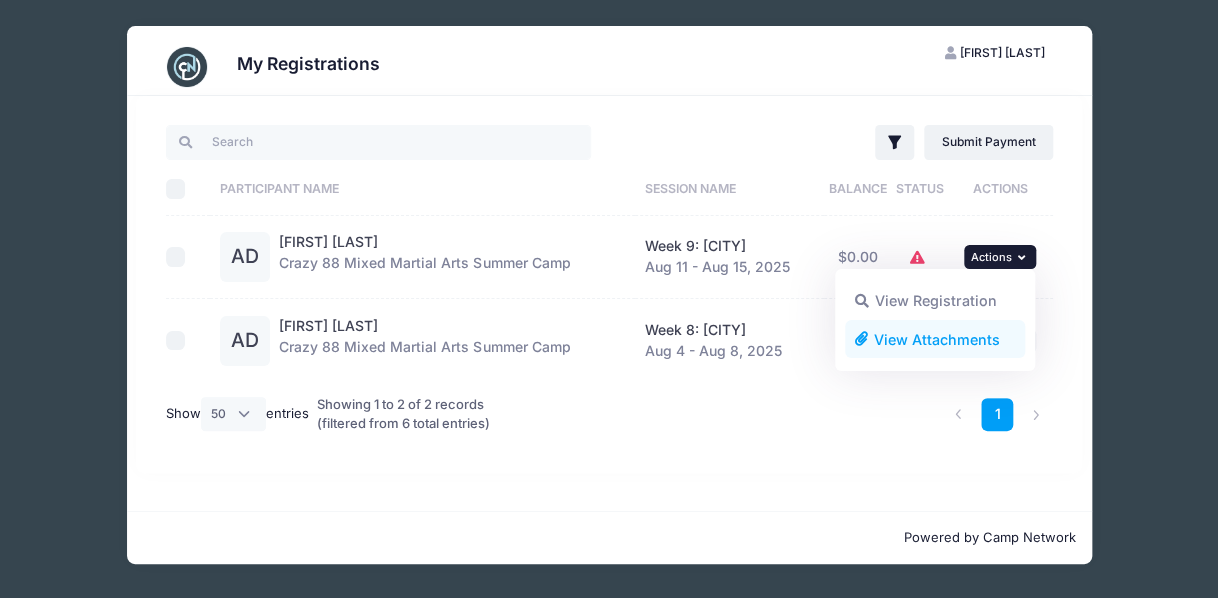 click on "View Attachments" at bounding box center (935, 339) 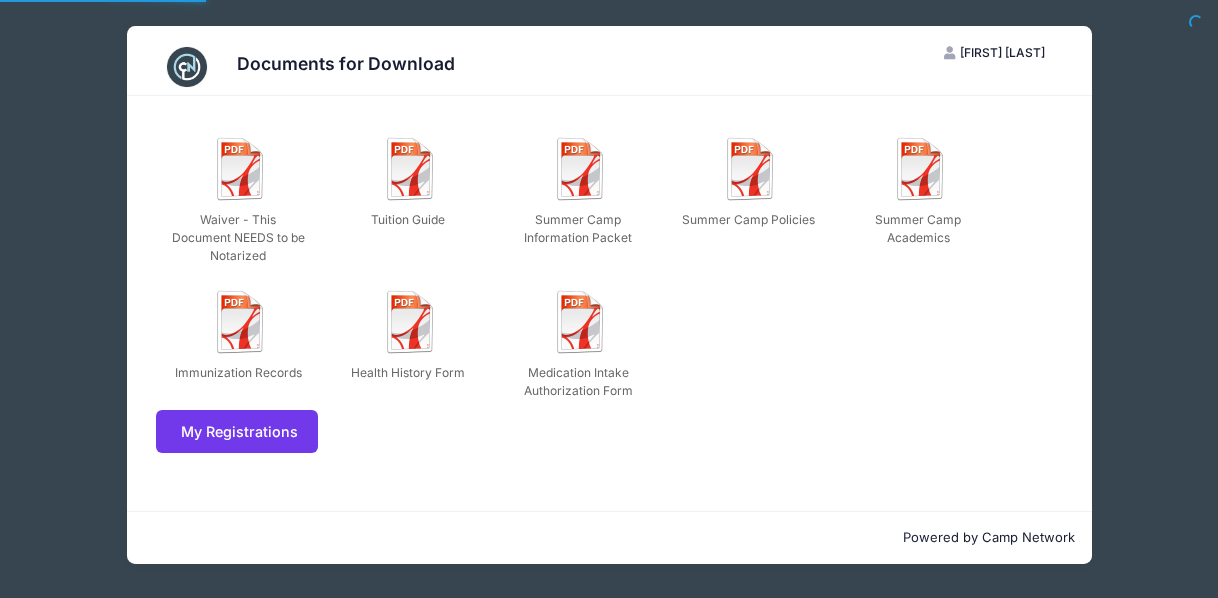 scroll, scrollTop: 0, scrollLeft: 0, axis: both 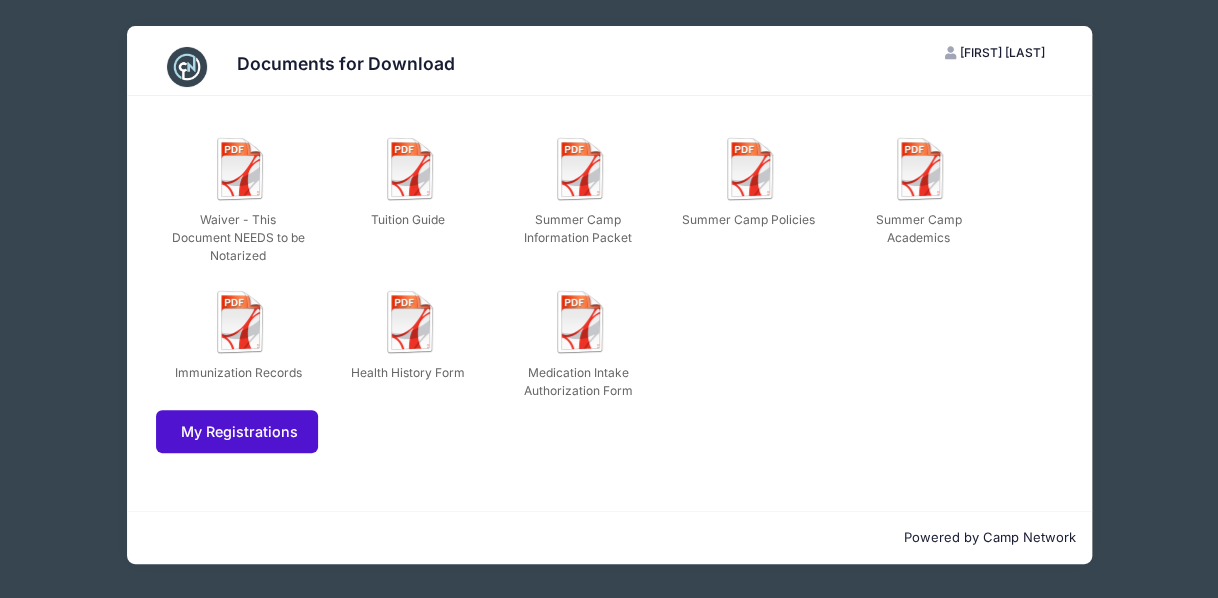 click on "My Registrations" at bounding box center (237, 431) 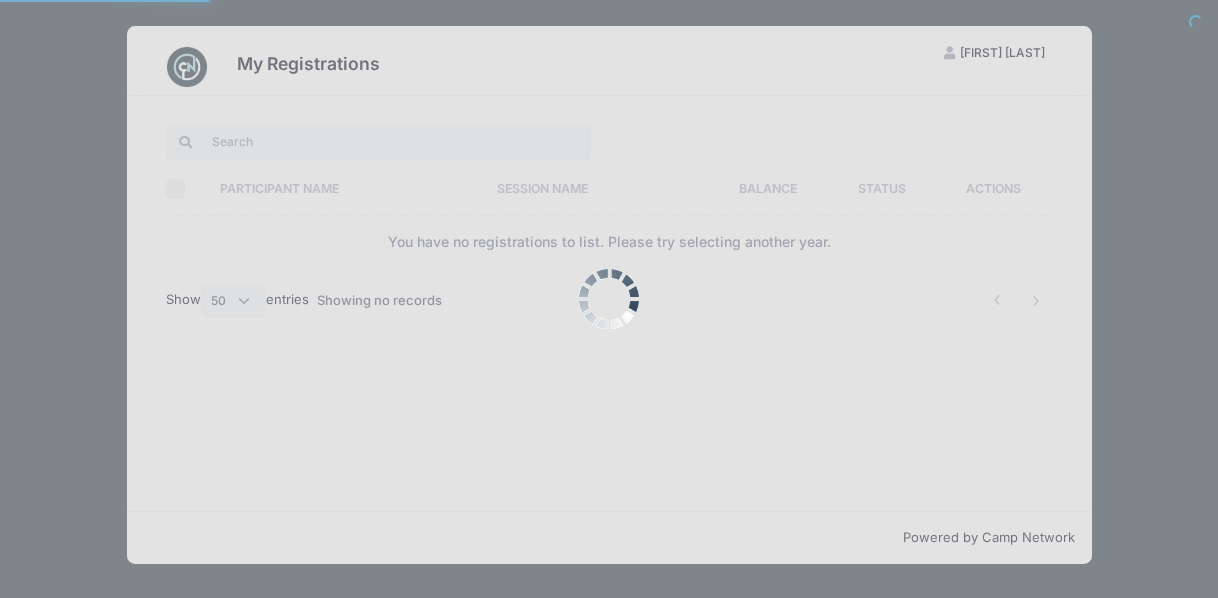 select on "50" 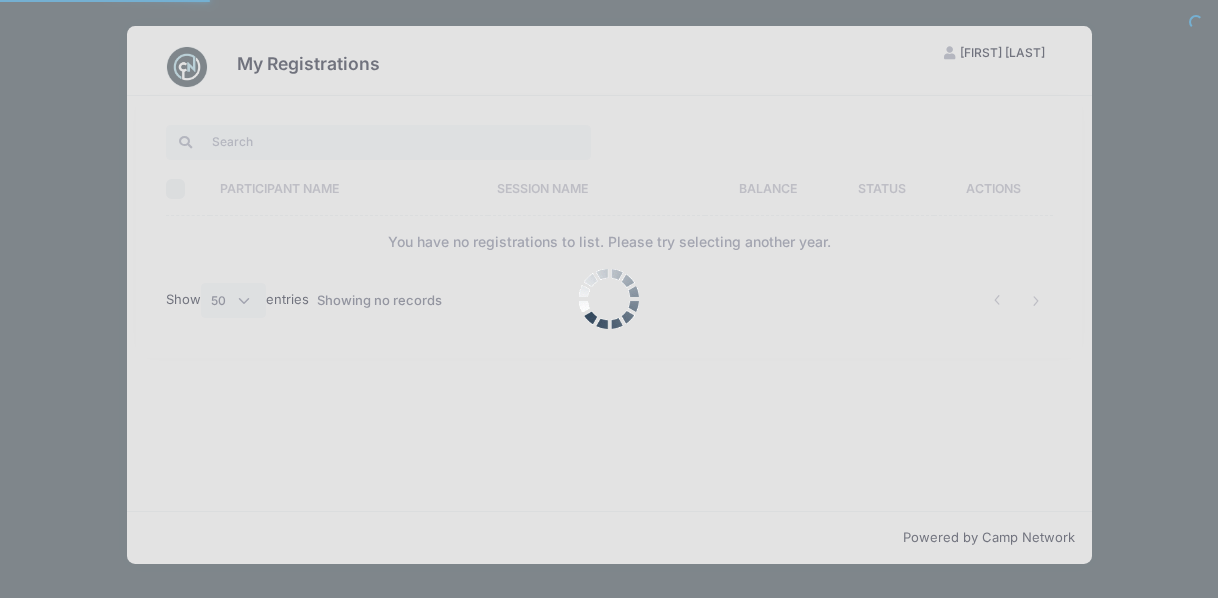 scroll, scrollTop: 0, scrollLeft: 0, axis: both 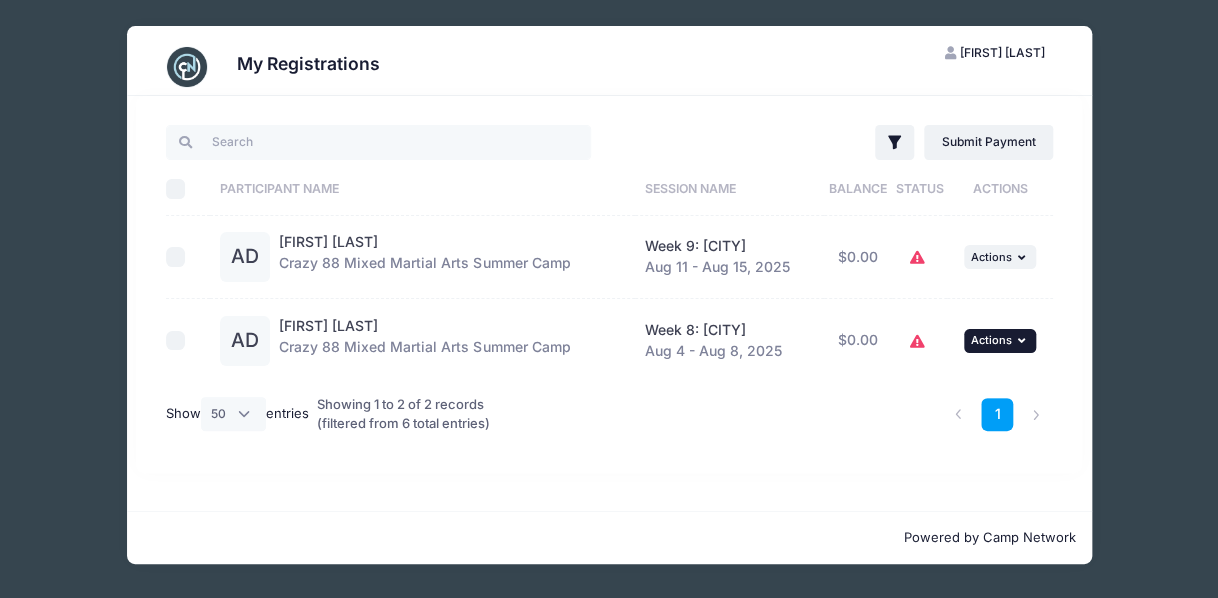 click on "Actions" at bounding box center [990, 340] 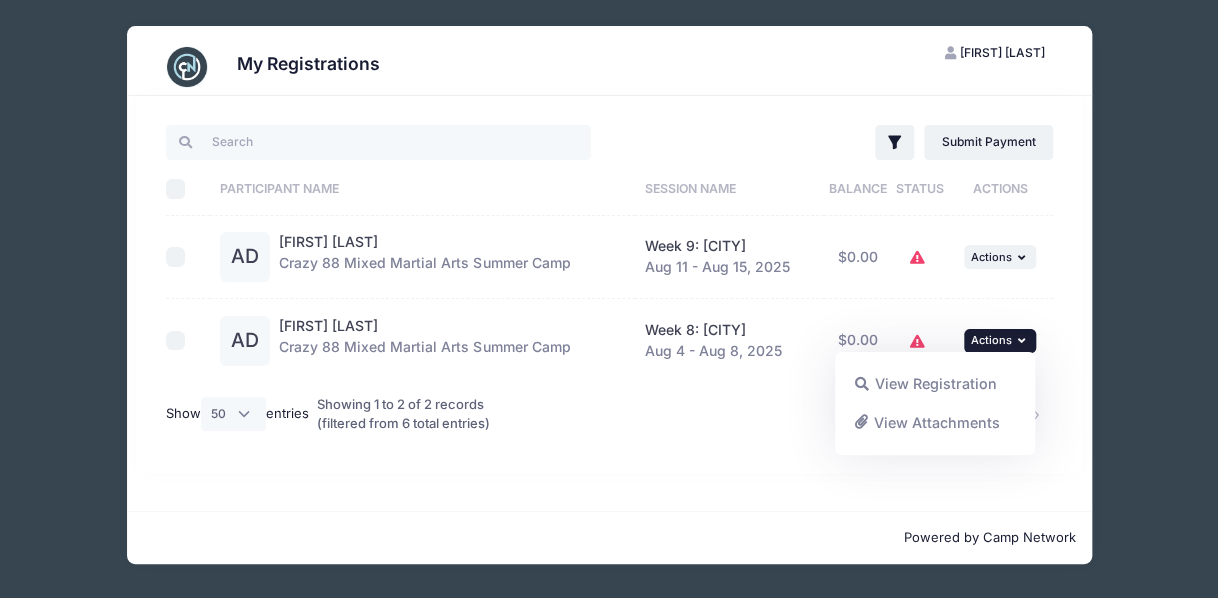 click on "View Registration" at bounding box center [935, 384] 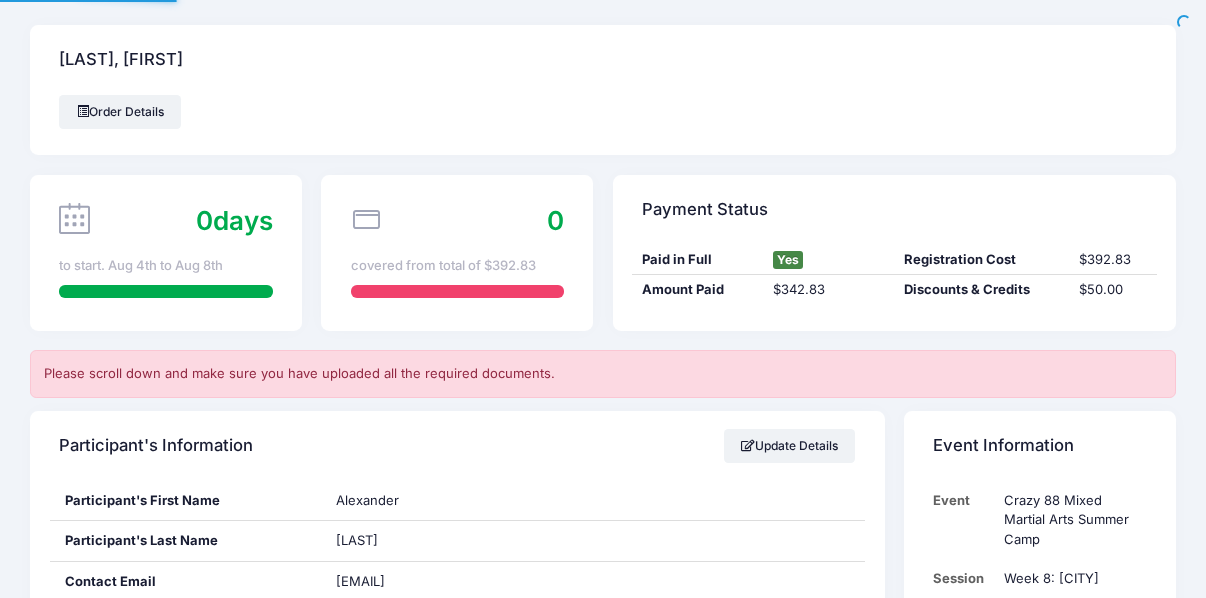 scroll, scrollTop: 0, scrollLeft: 0, axis: both 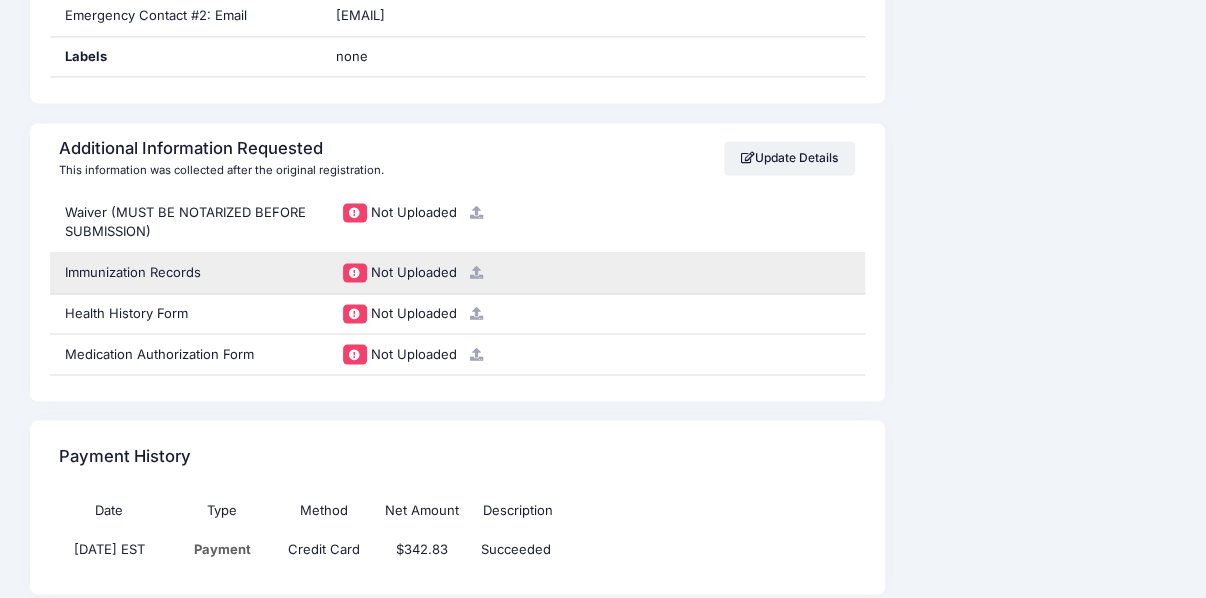 click on "Not Uploaded" at bounding box center (593, 273) 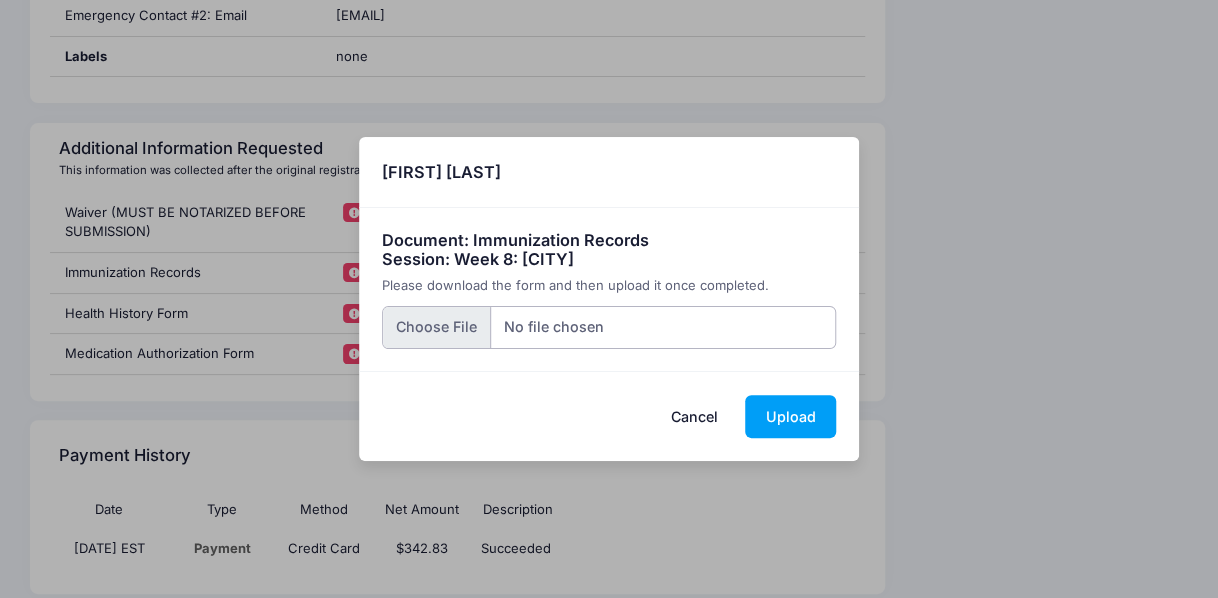 click at bounding box center (609, 327) 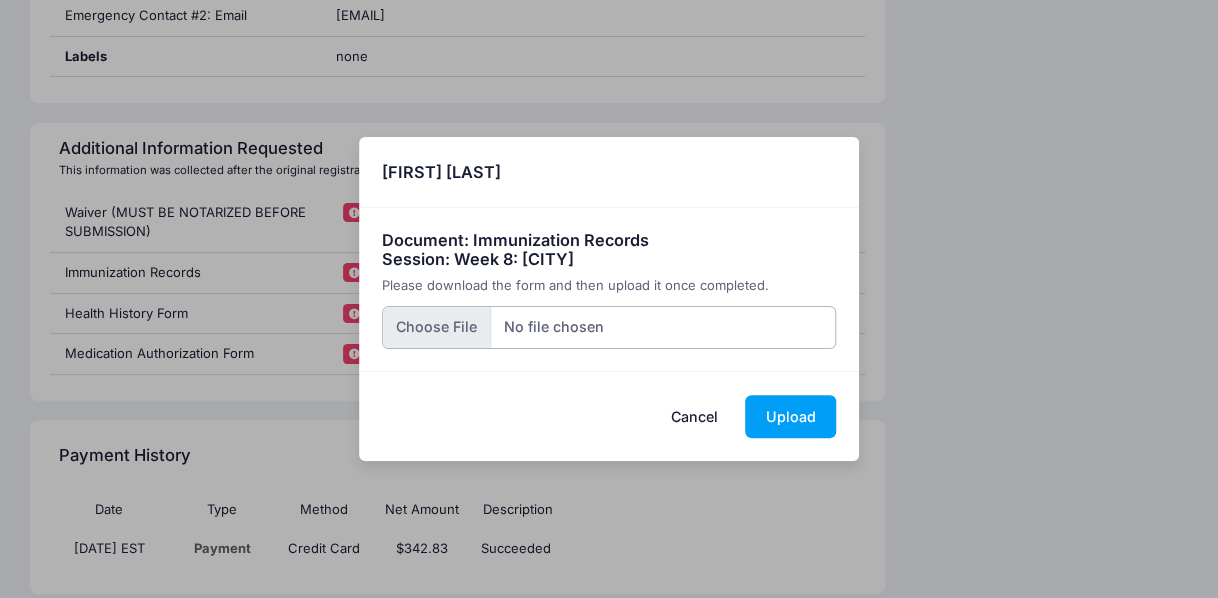 type on "C:\fakepath\2025 Shot Records.pdf" 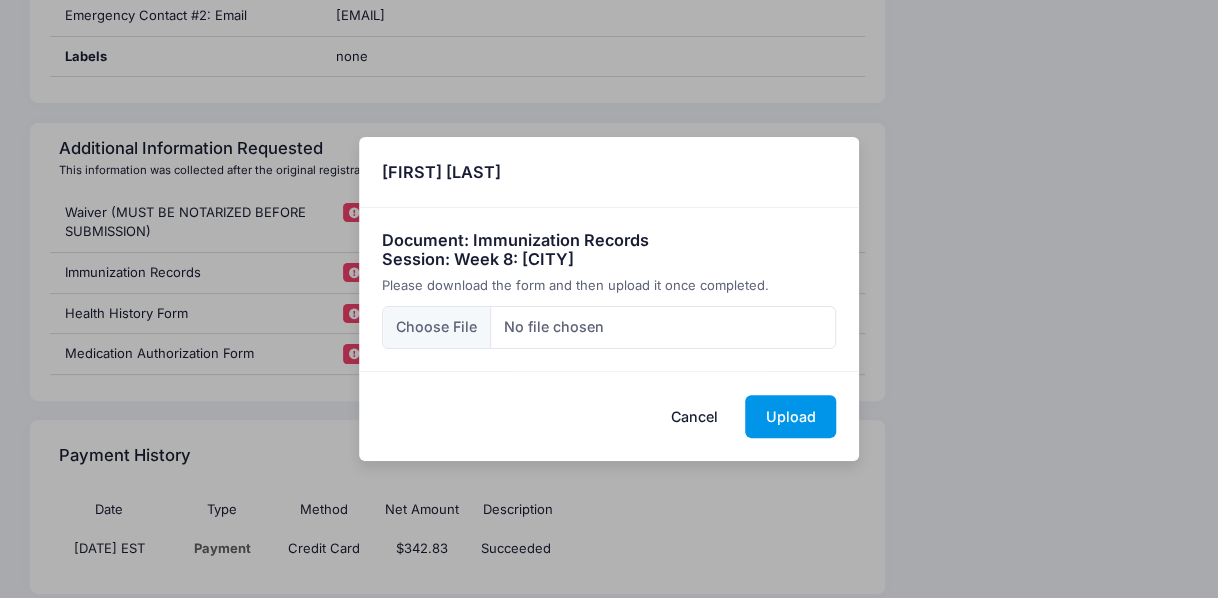 click on "Upload" at bounding box center (790, 416) 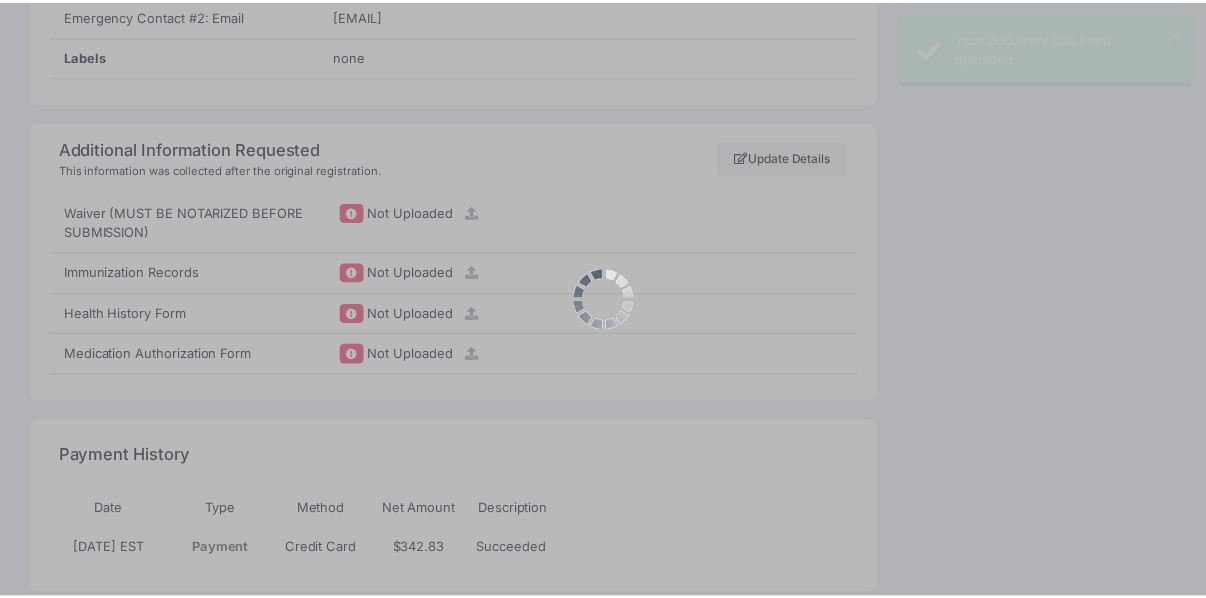 scroll, scrollTop: 0, scrollLeft: 0, axis: both 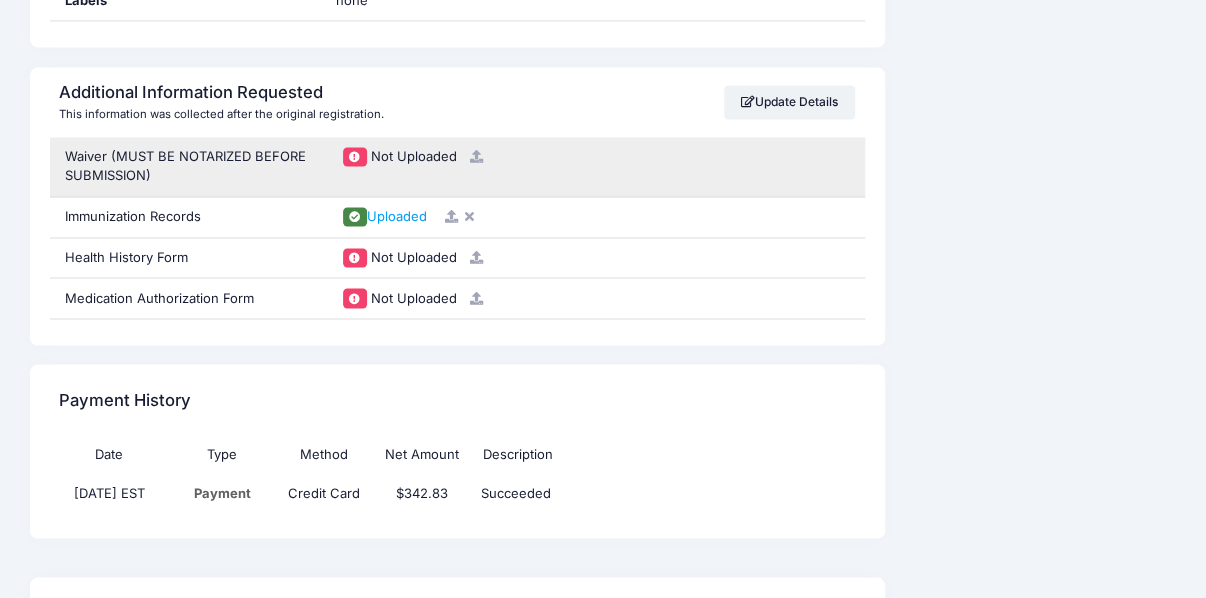 click at bounding box center (476, 156) 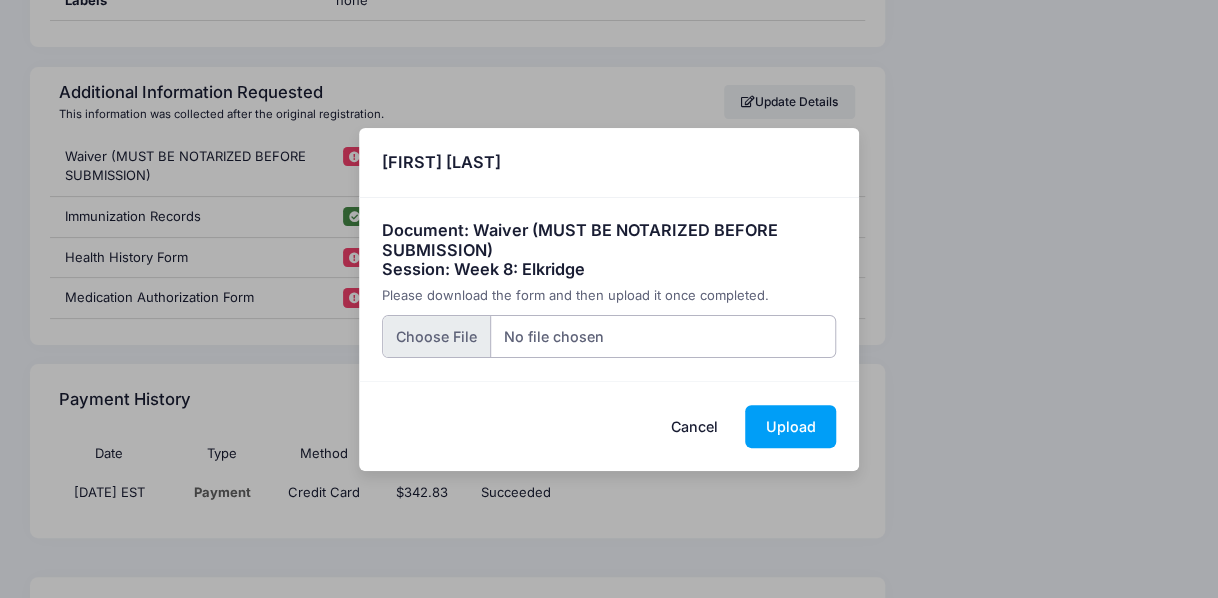 click at bounding box center [609, 336] 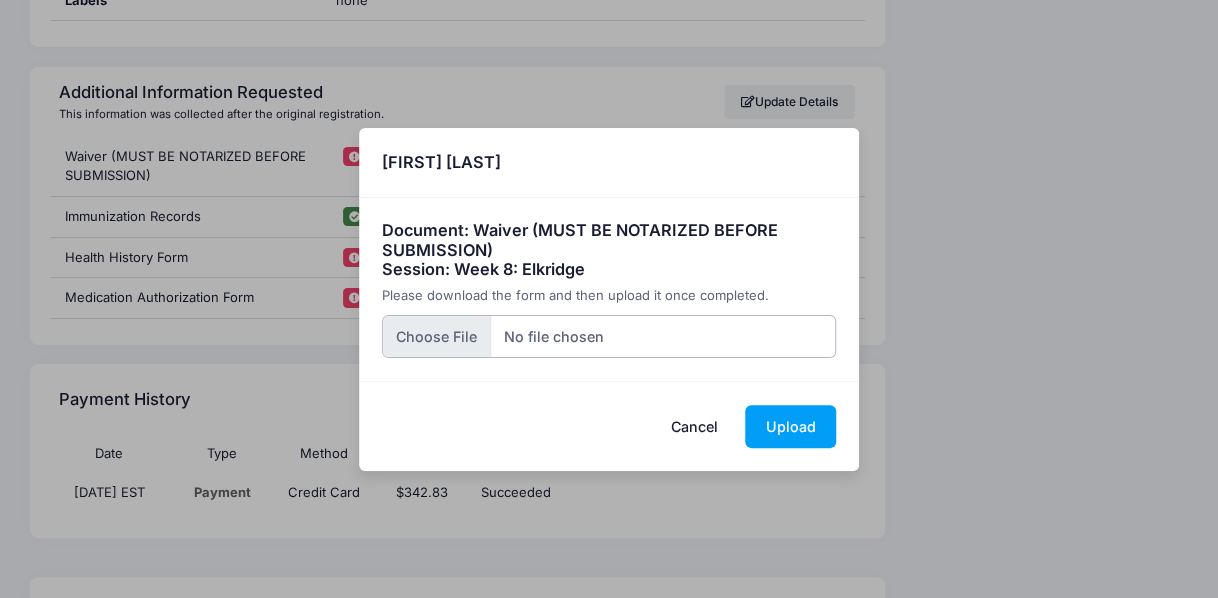 type on "C:\fakepath\Crazy 88 - participation agmt.pdf" 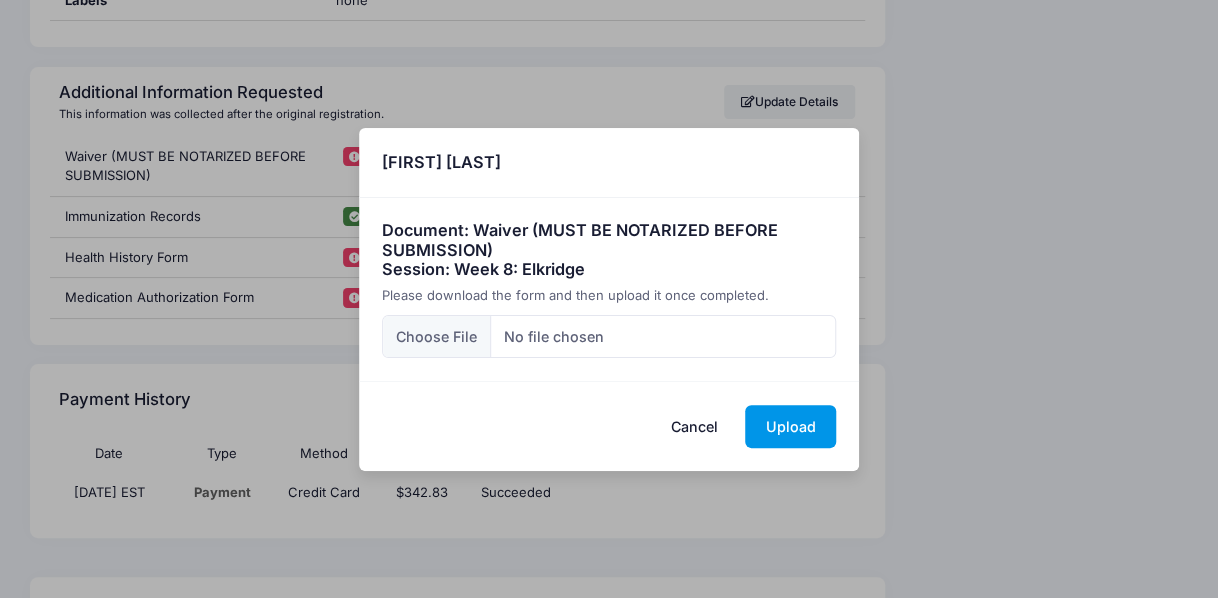 click on "Upload" at bounding box center (790, 426) 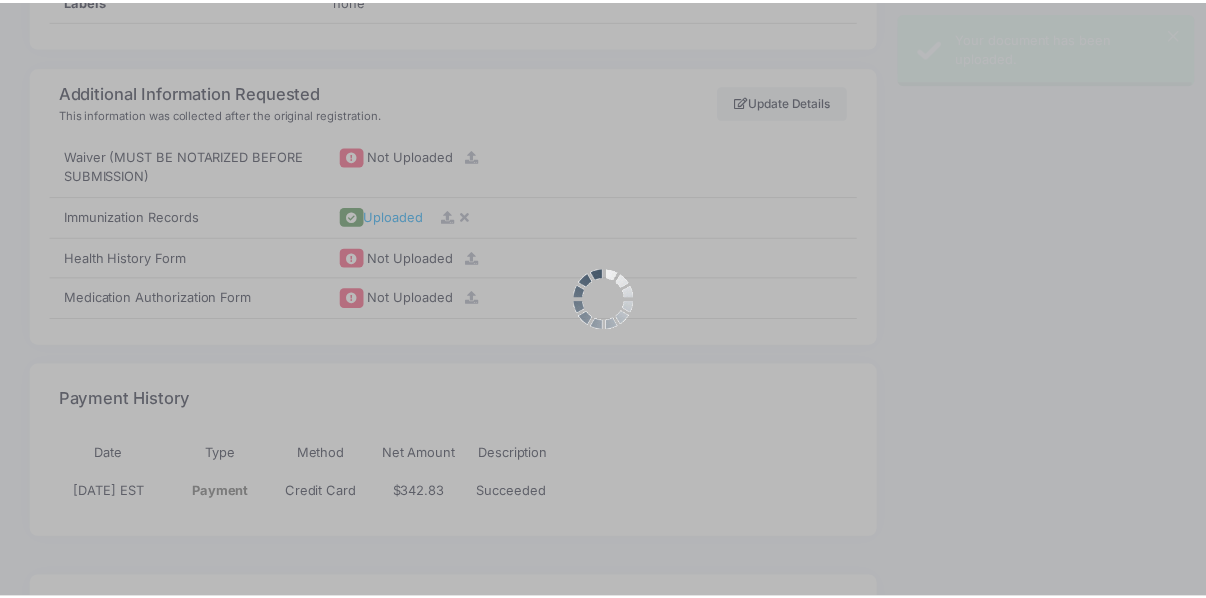 scroll, scrollTop: 0, scrollLeft: 0, axis: both 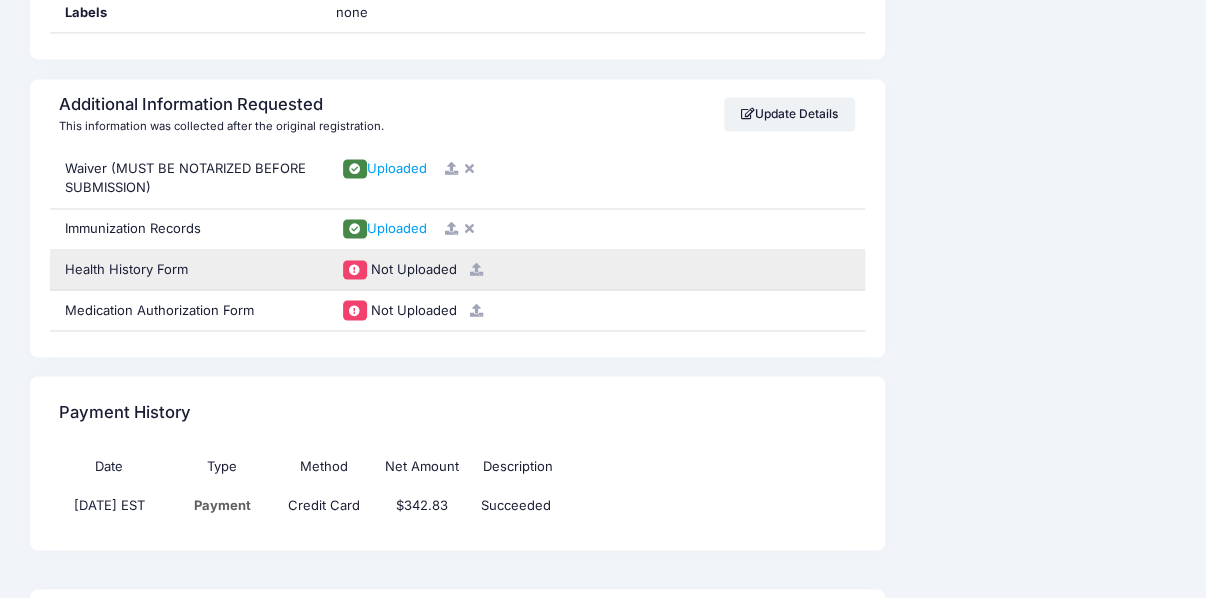 click at bounding box center [476, 269] 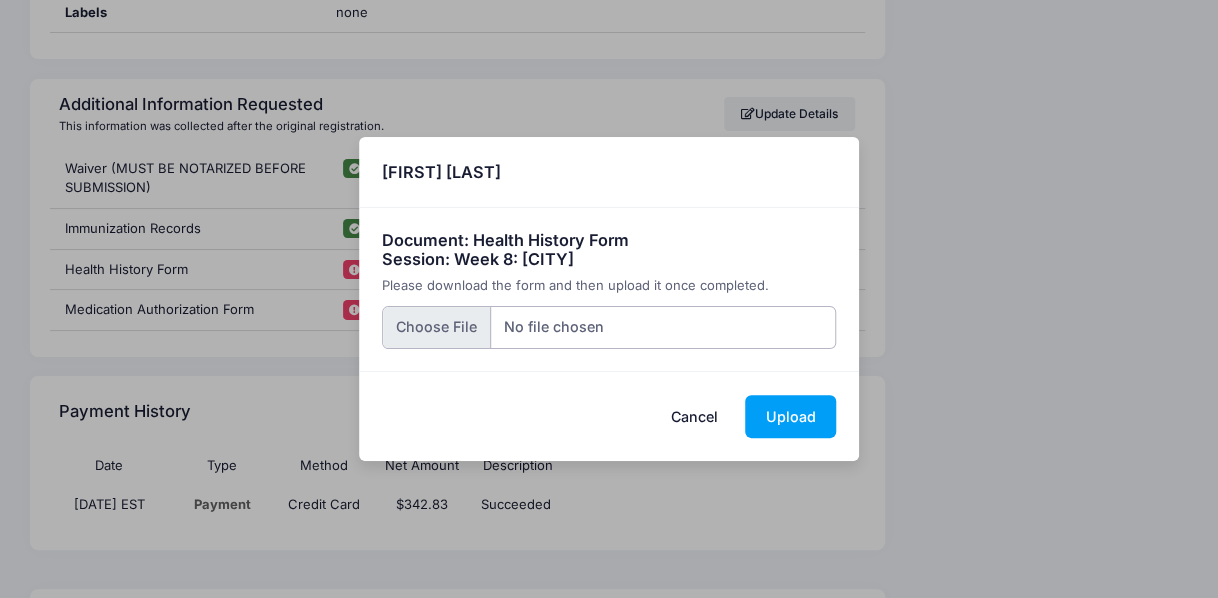 click at bounding box center [609, 327] 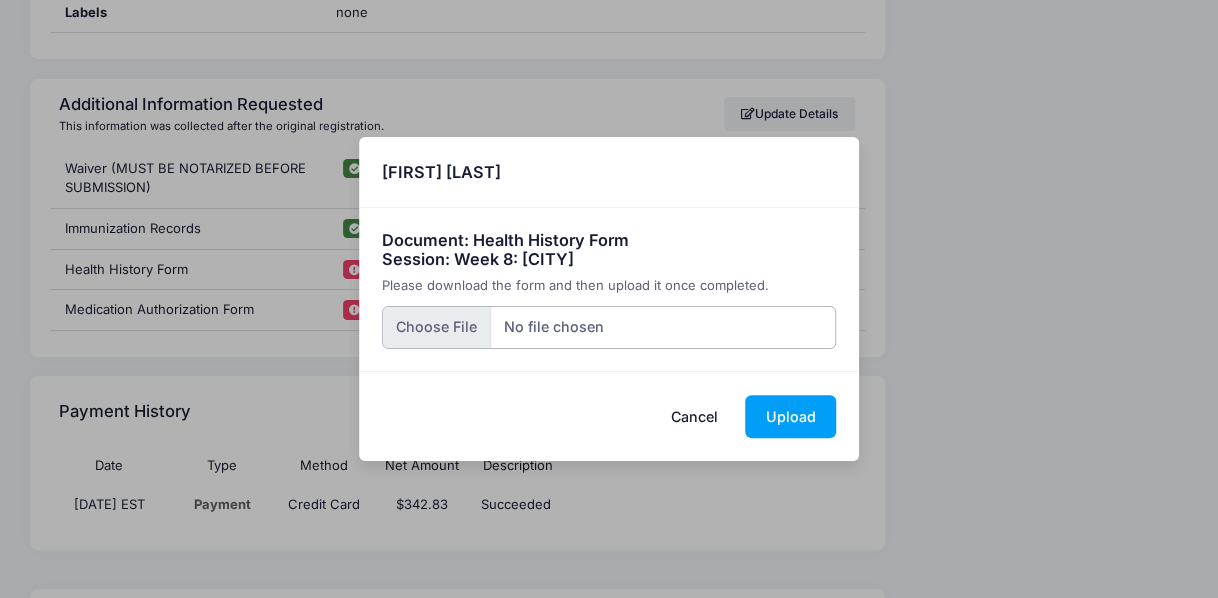 type on "C:\fakepath\Crazy 88 - Health History Form.pdf" 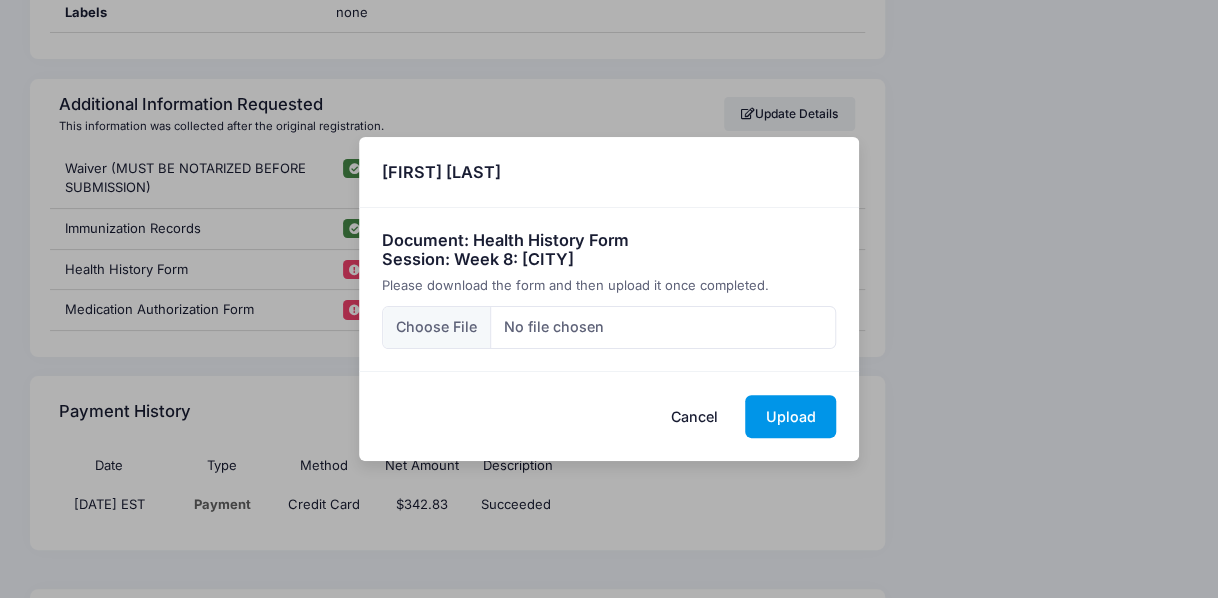 click on "Upload" at bounding box center (790, 416) 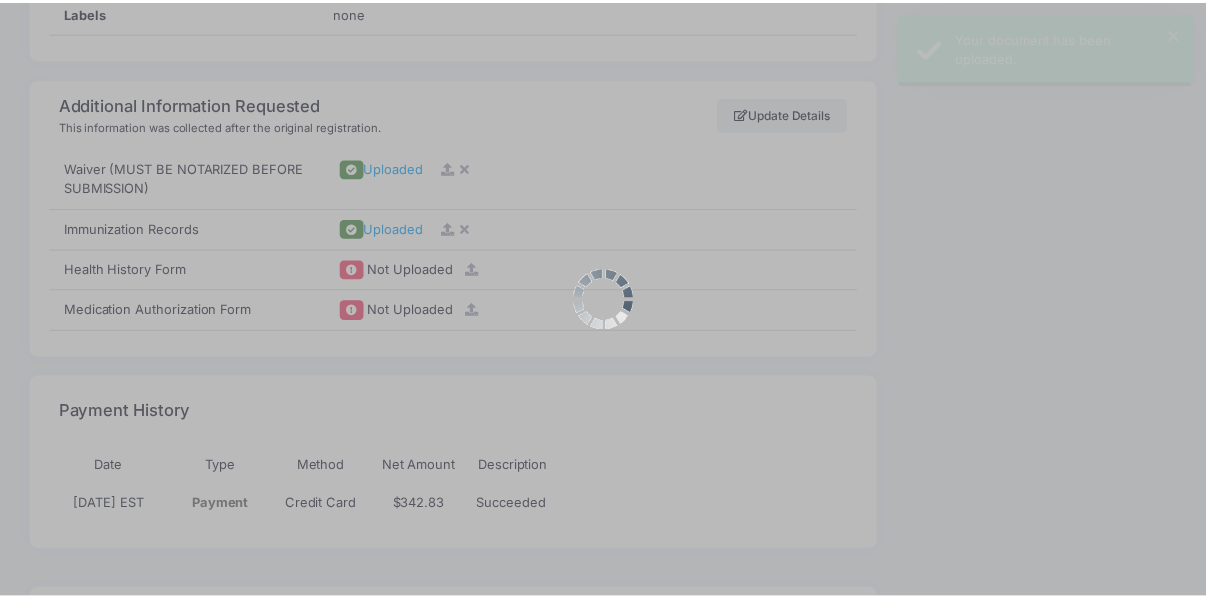 scroll, scrollTop: 0, scrollLeft: 0, axis: both 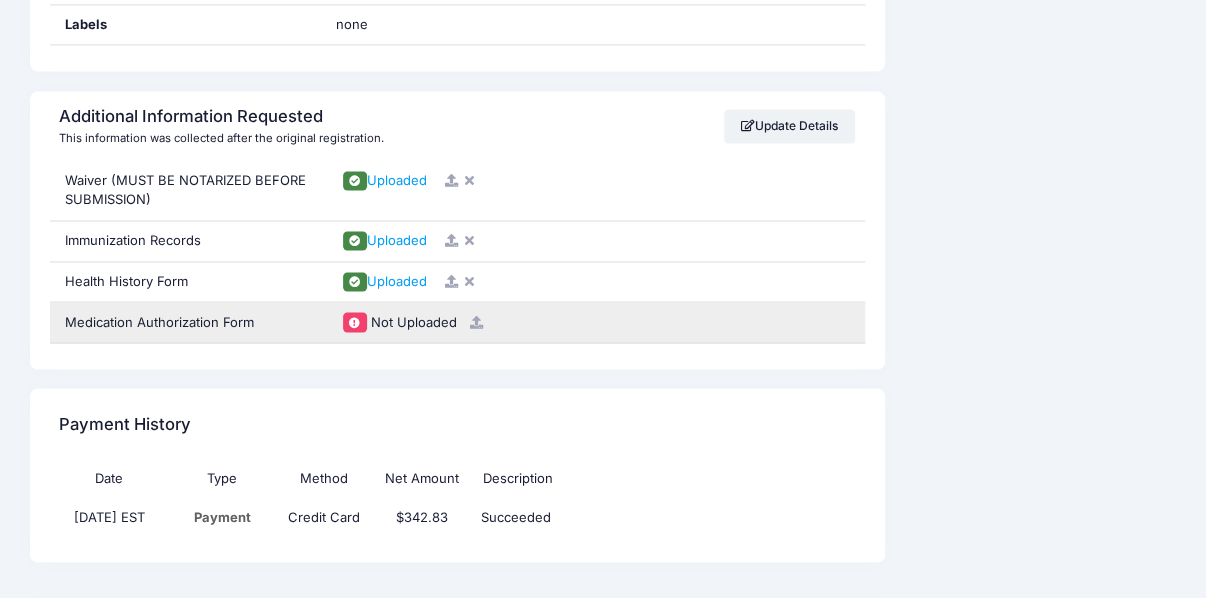 click at bounding box center [476, 321] 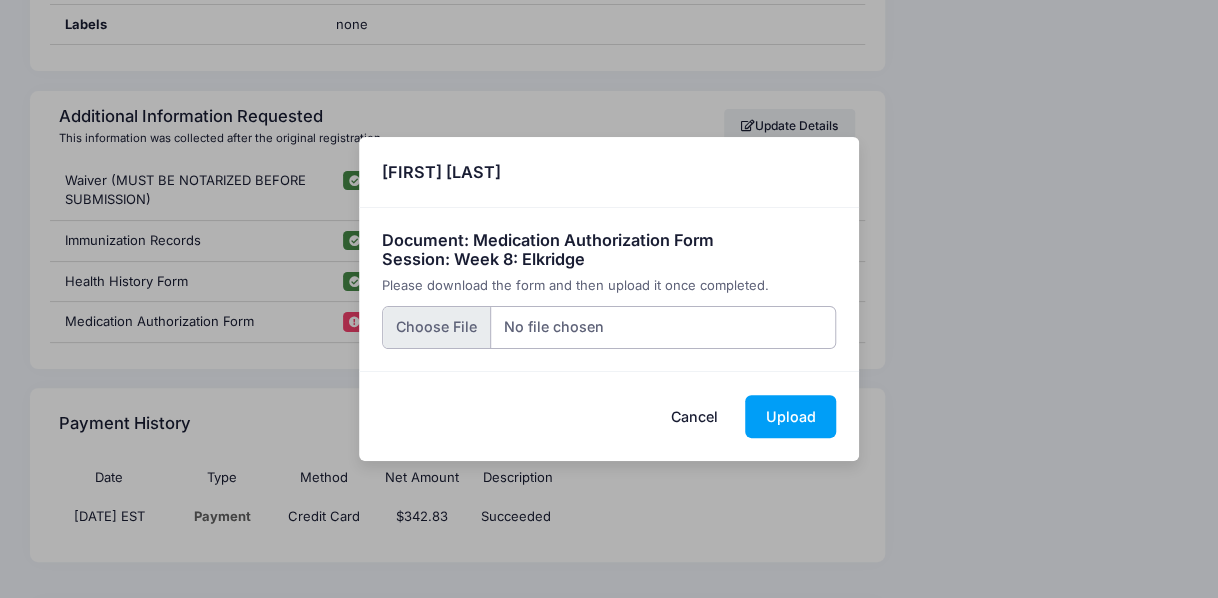 click at bounding box center [609, 327] 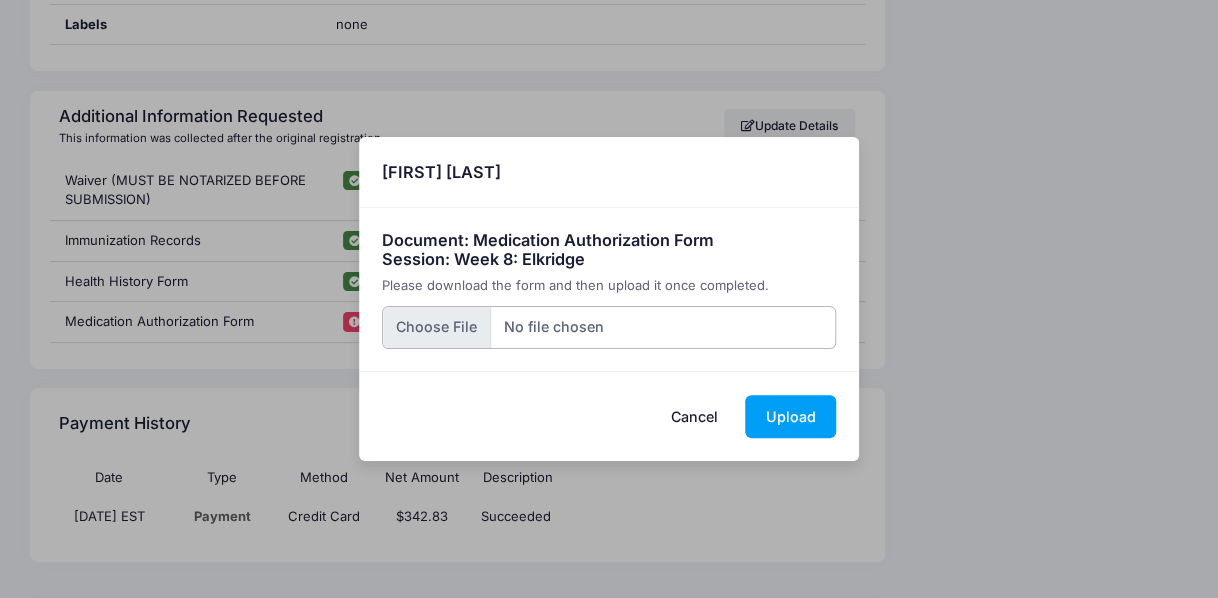 type on "C:\fakepath\Crazy 88 - Med Administration - Not Applicable.pdf" 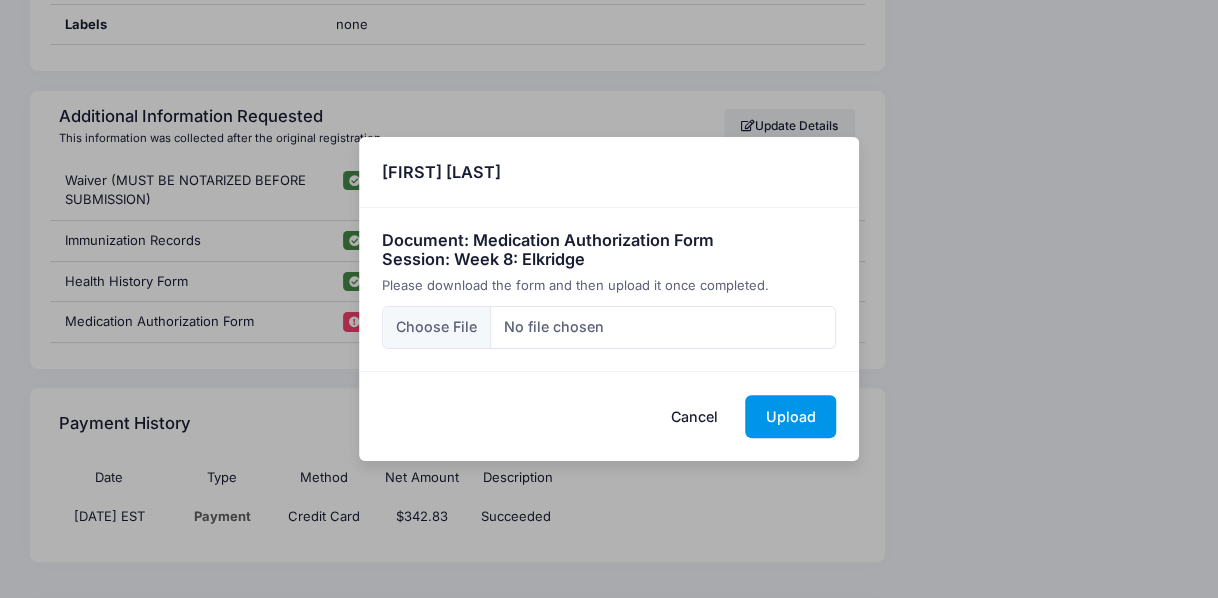 click on "Upload" at bounding box center (790, 416) 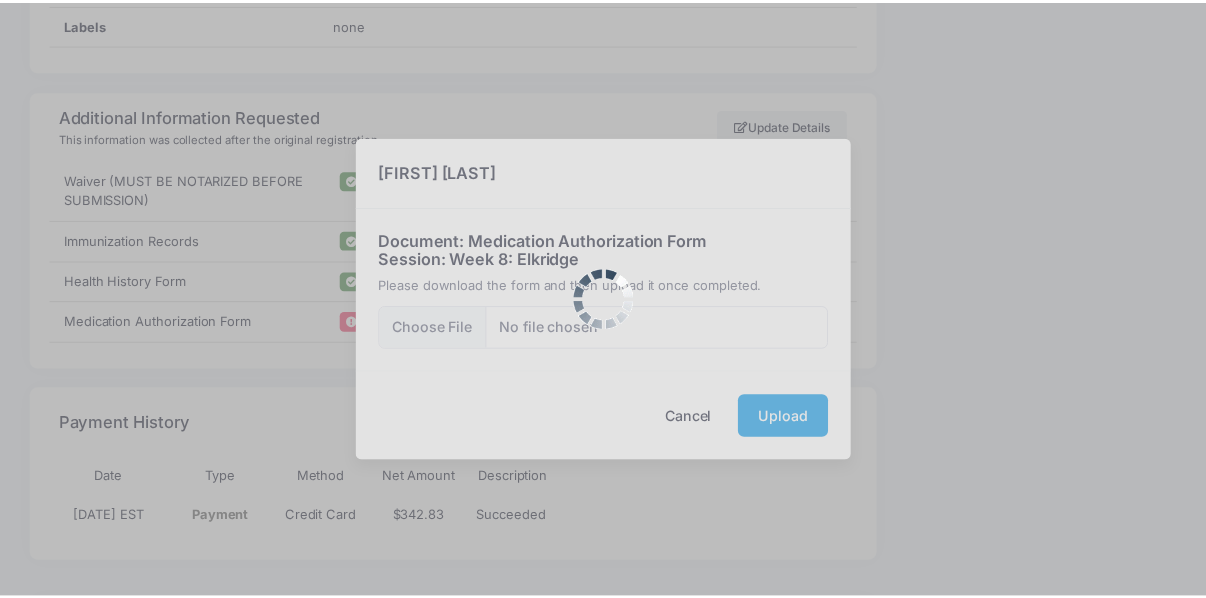 scroll, scrollTop: 0, scrollLeft: 0, axis: both 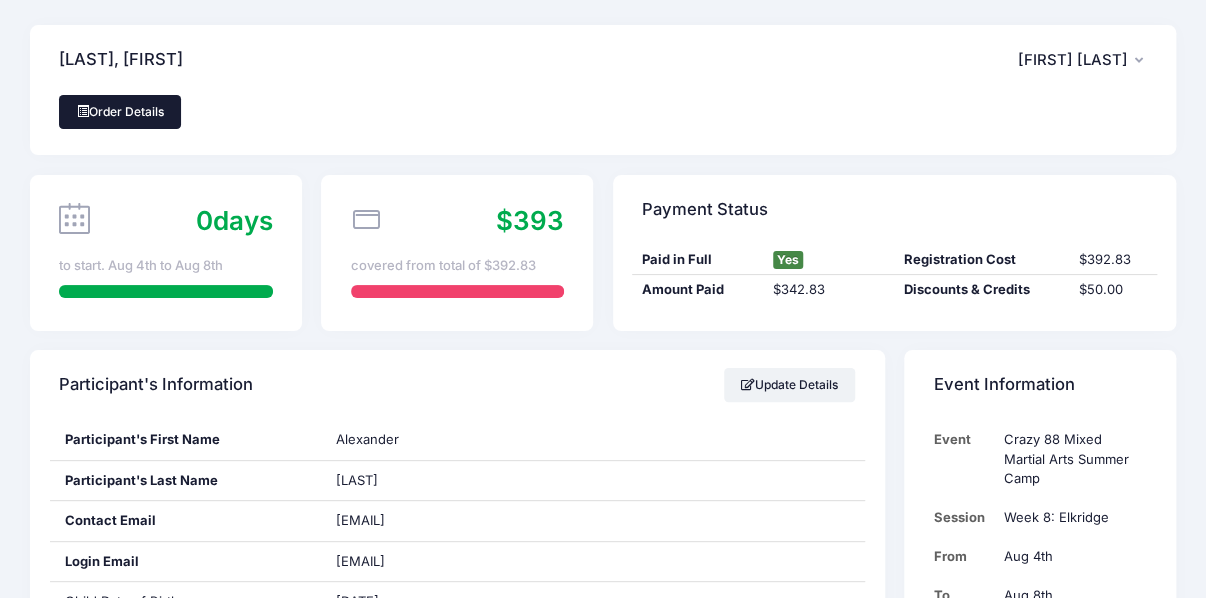 click on "Order Details" at bounding box center [120, 112] 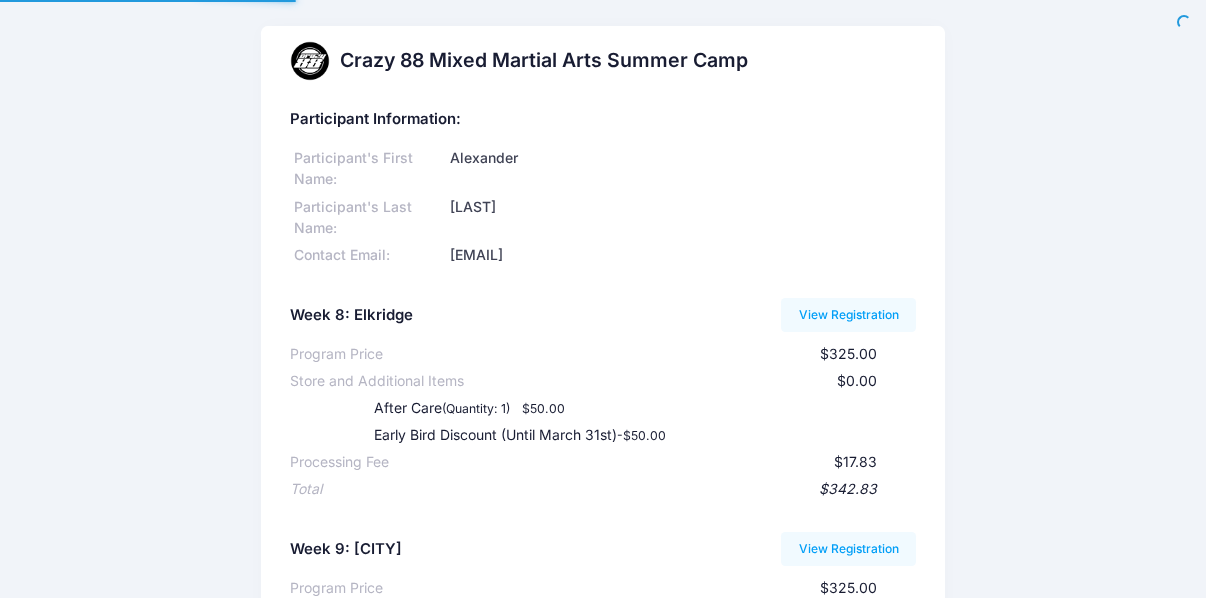 scroll, scrollTop: 0, scrollLeft: 0, axis: both 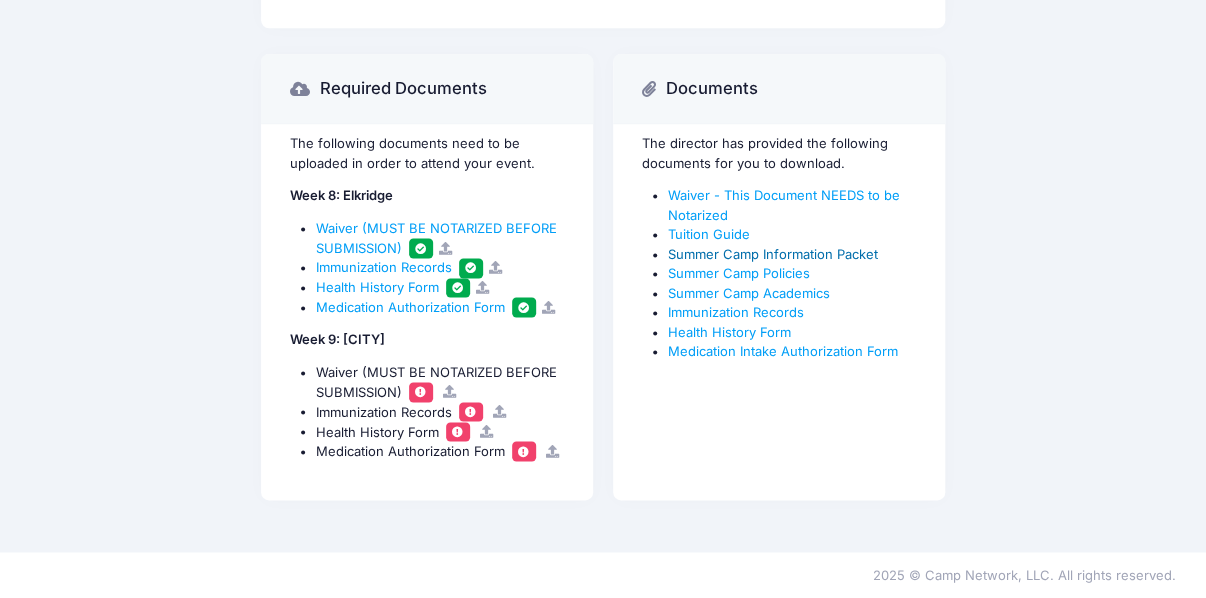 click on "Summer Camp Information Packet" at bounding box center (773, 254) 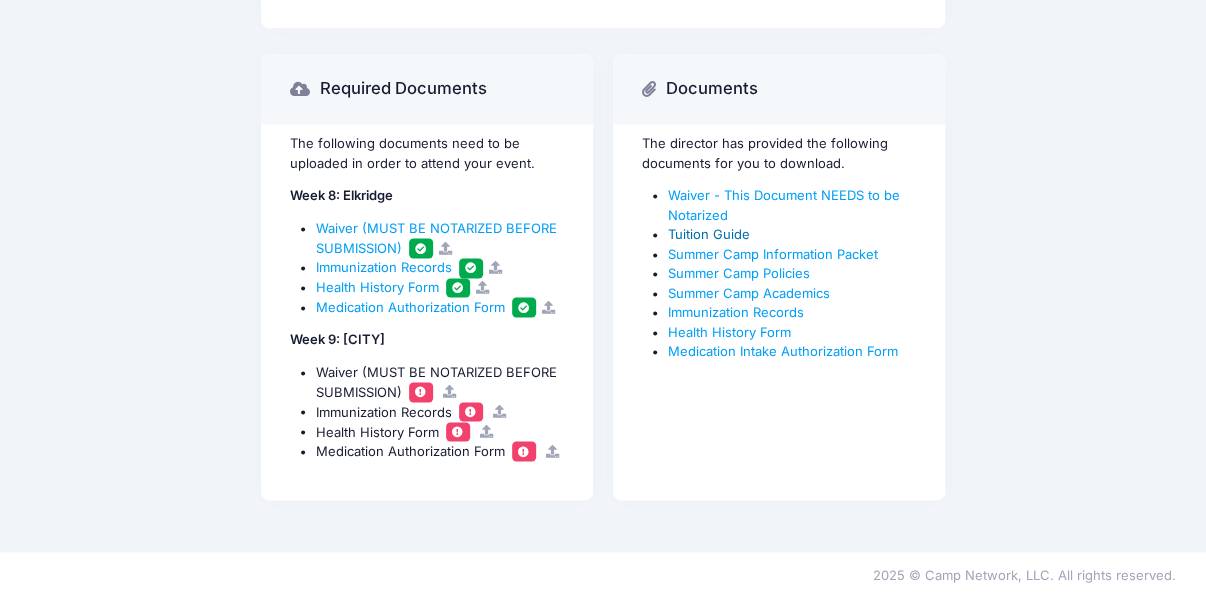 click on "Tuition Guide" at bounding box center (709, 234) 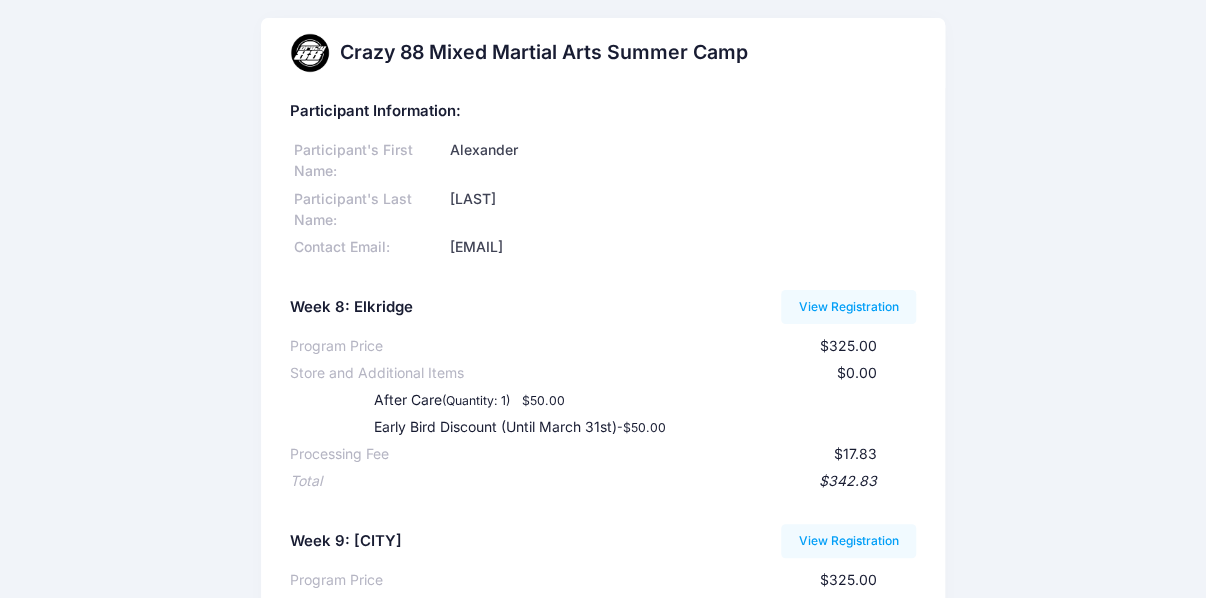 scroll, scrollTop: 0, scrollLeft: 0, axis: both 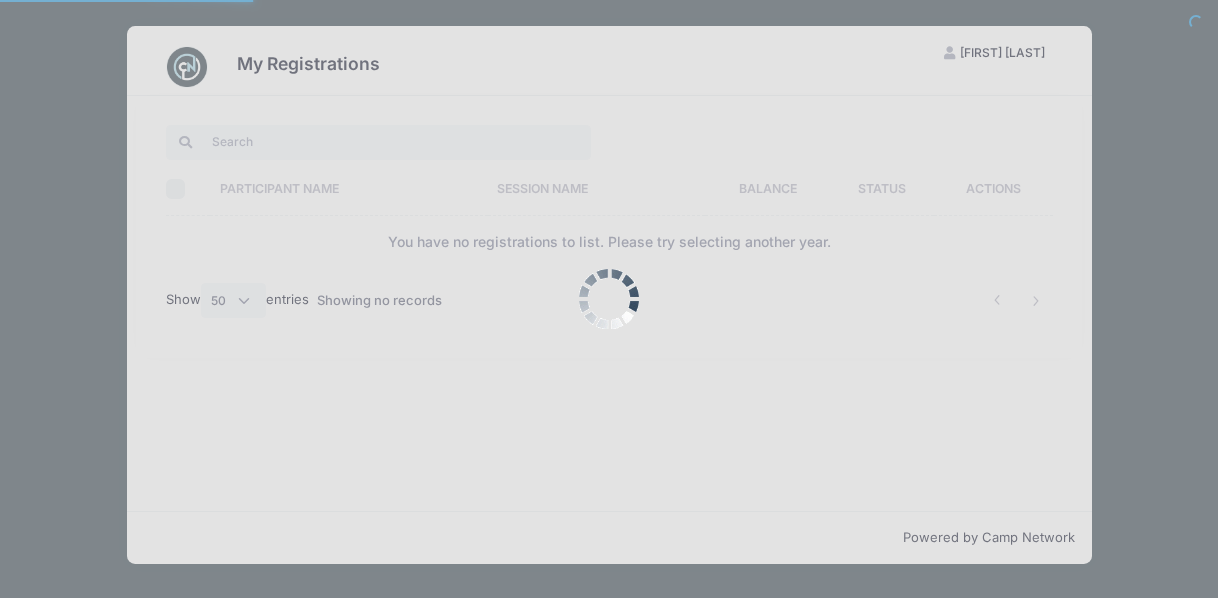 select on "50" 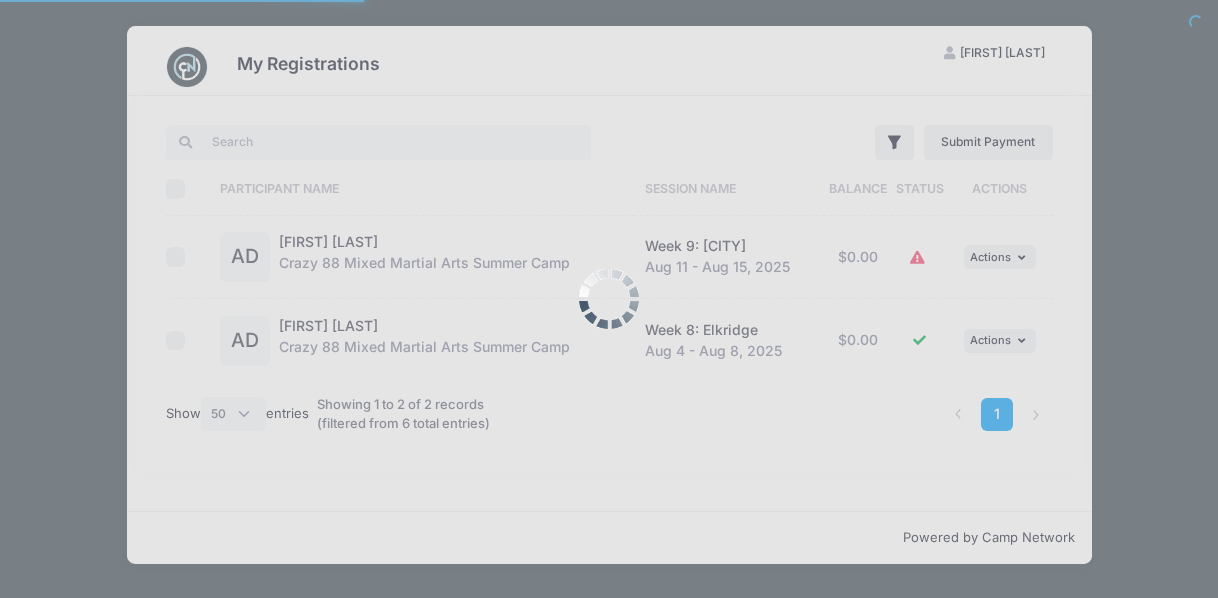 scroll, scrollTop: 0, scrollLeft: 0, axis: both 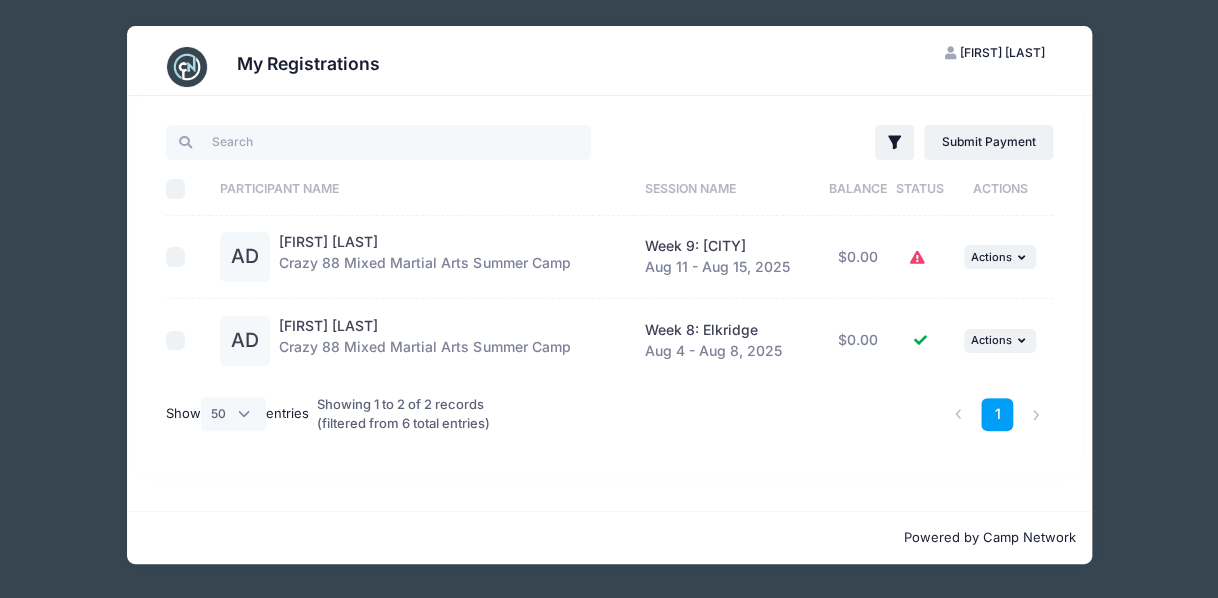 click on "[FIRST] [LAST]" at bounding box center [1002, 52] 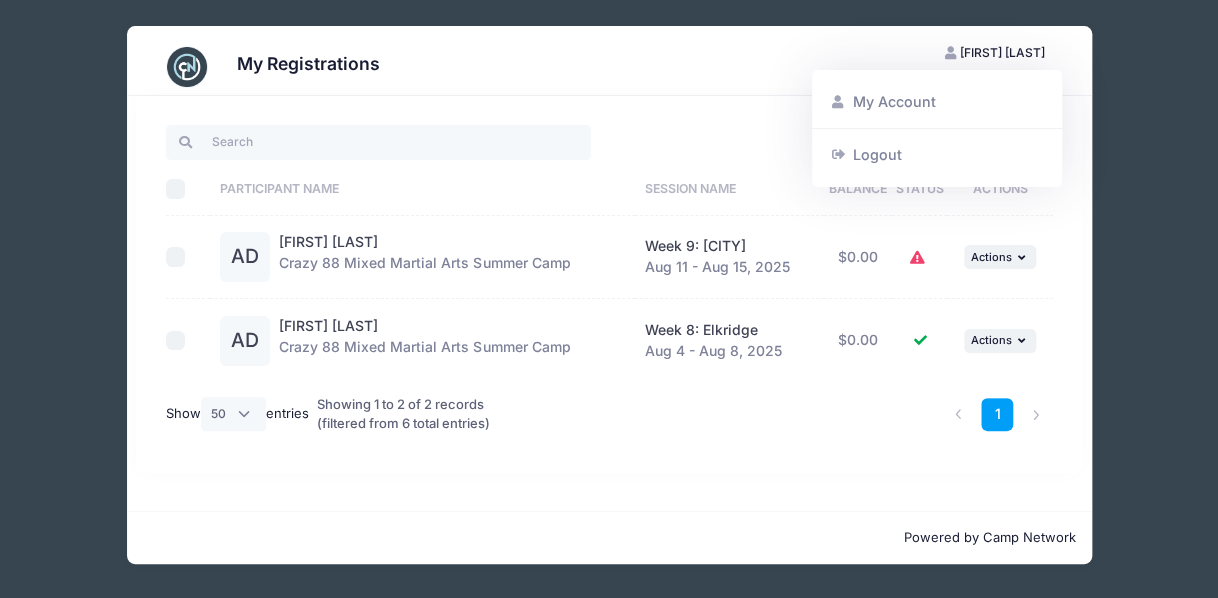 click on "My Account" at bounding box center (937, 102) 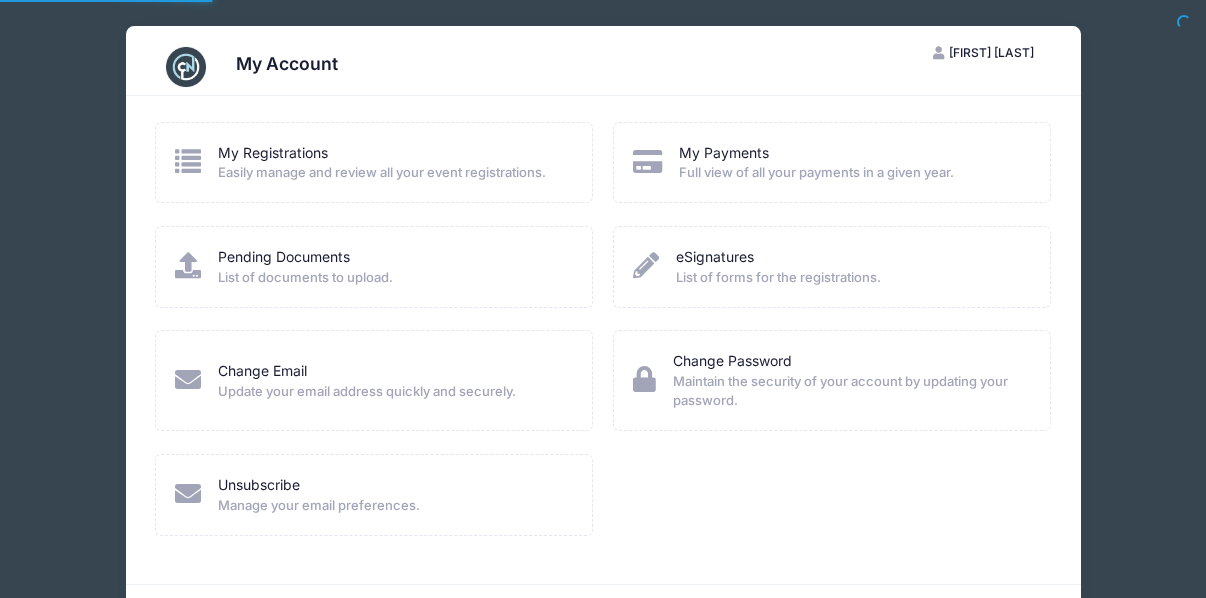 scroll, scrollTop: 0, scrollLeft: 0, axis: both 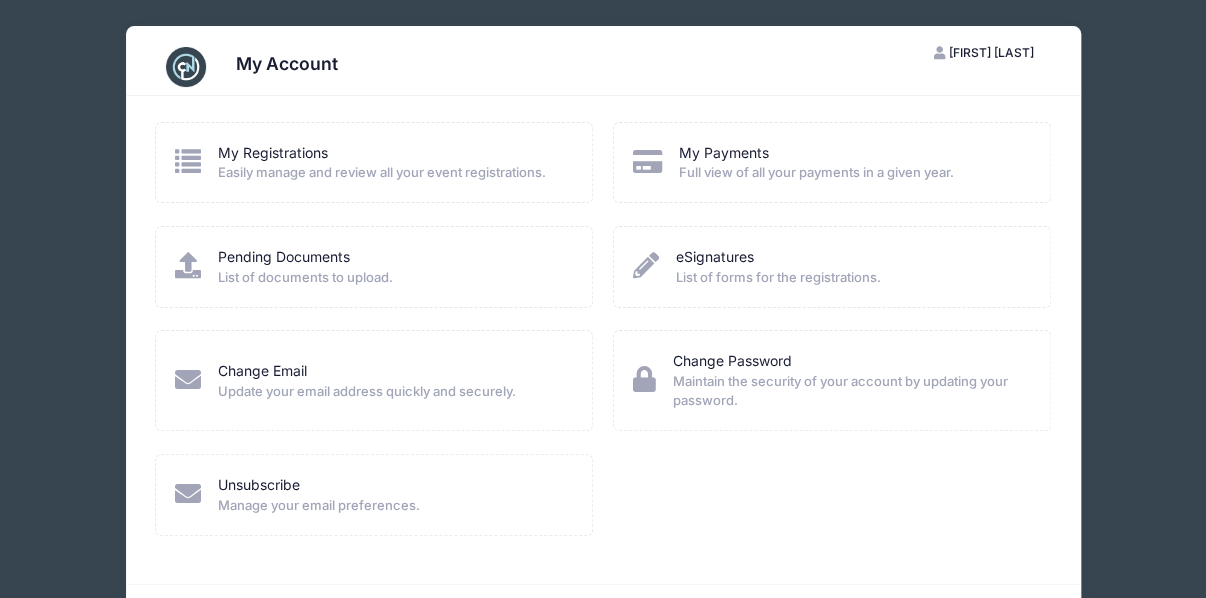click on "Easily manage and review all your event registrations." at bounding box center (382, 173) 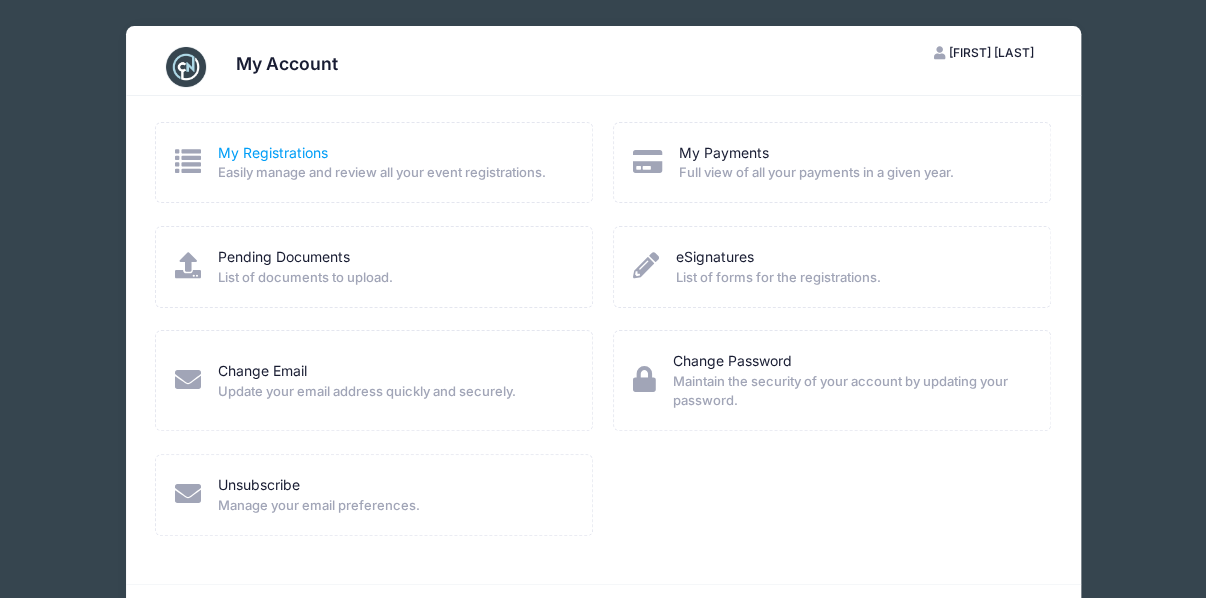 click on "My Registrations" at bounding box center [273, 152] 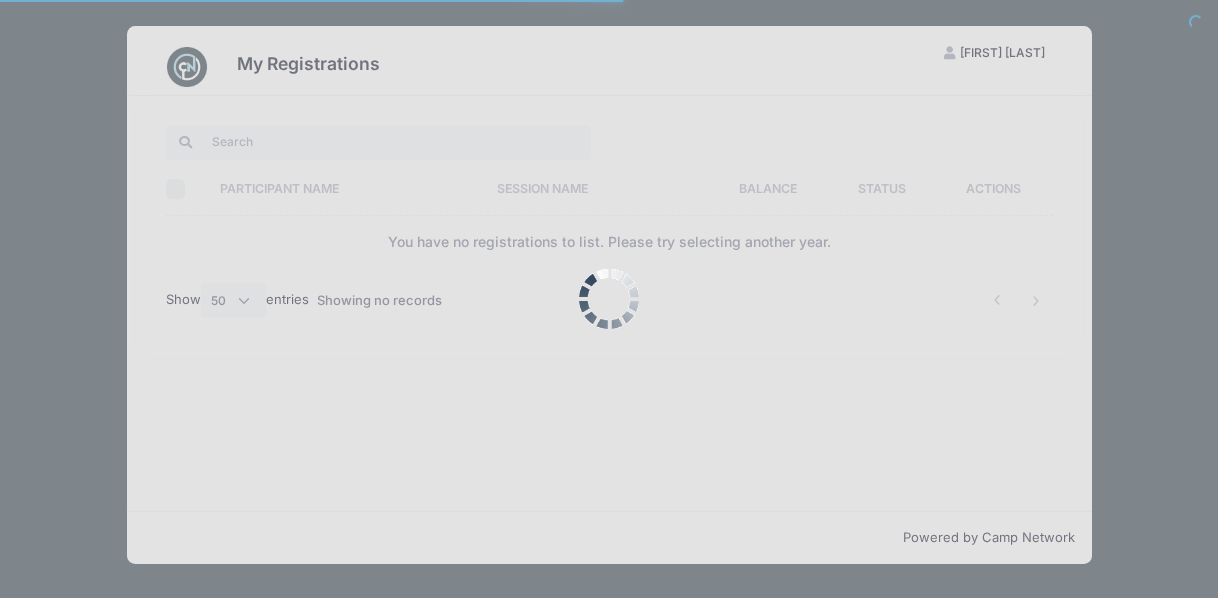 select on "50" 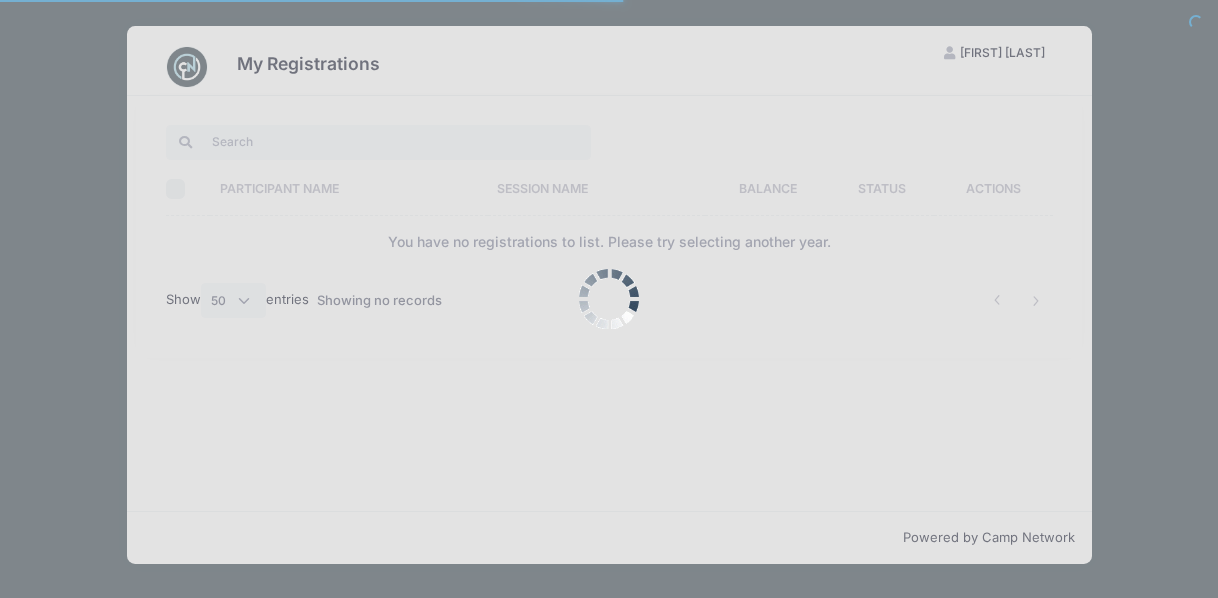 scroll, scrollTop: 0, scrollLeft: 0, axis: both 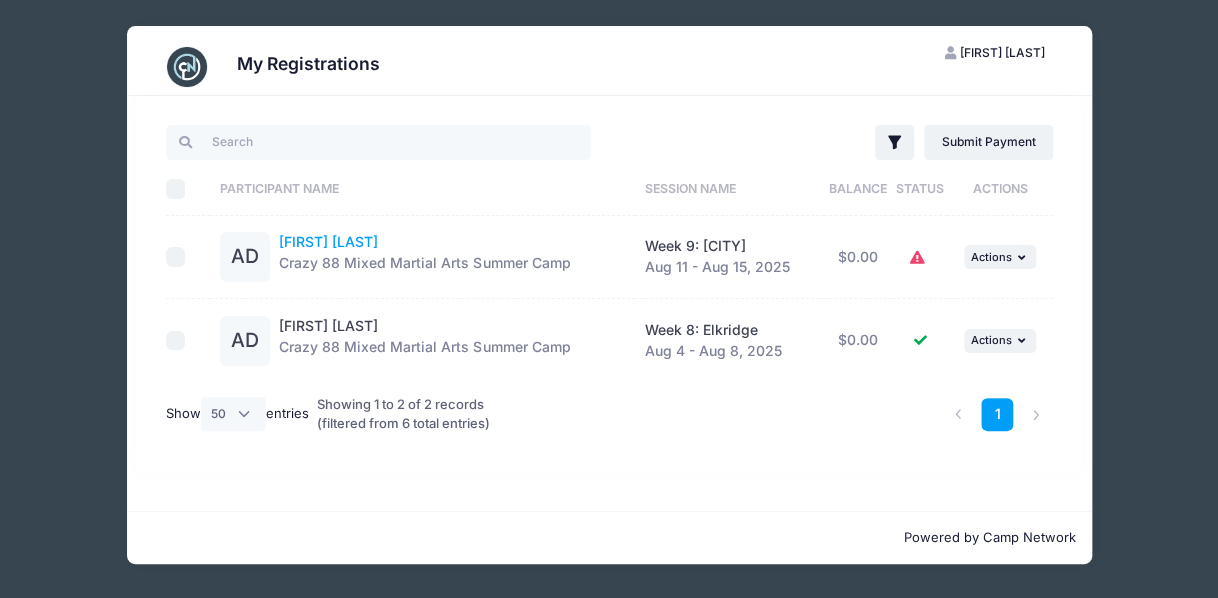 click on "Alexander Davis" at bounding box center [328, 241] 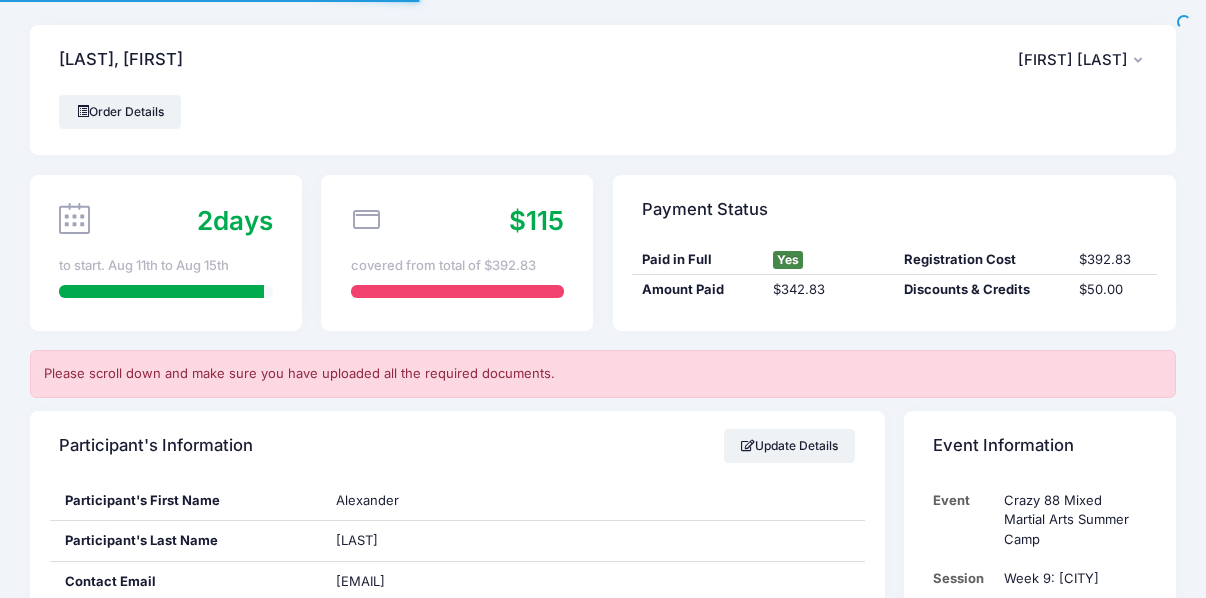 scroll, scrollTop: 0, scrollLeft: 0, axis: both 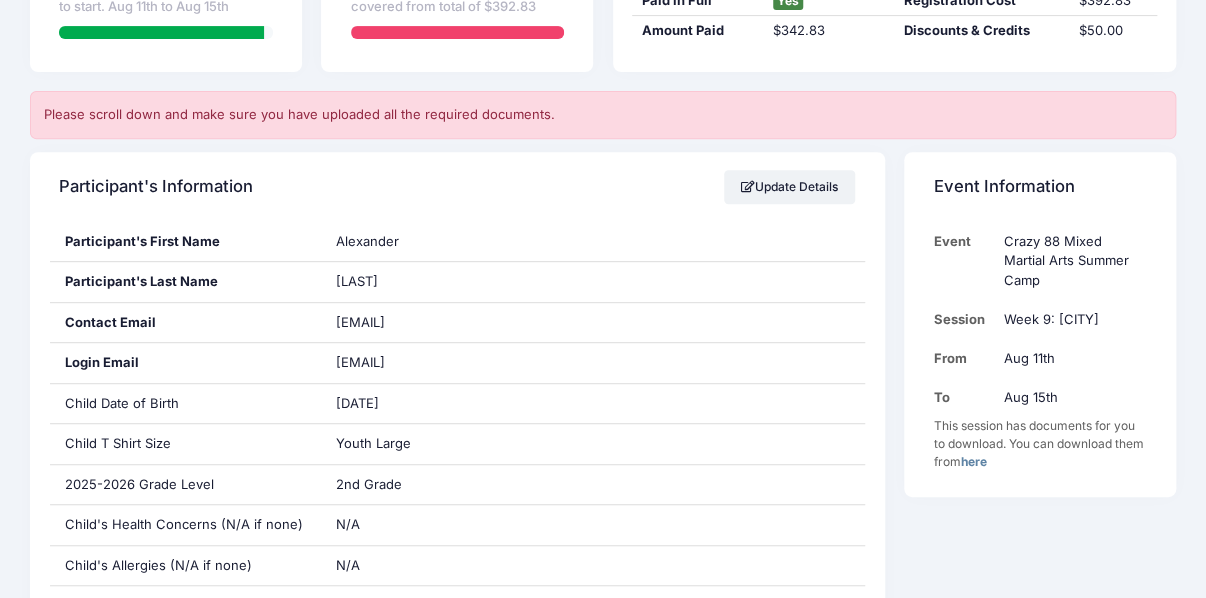 click on "here" at bounding box center (973, 461) 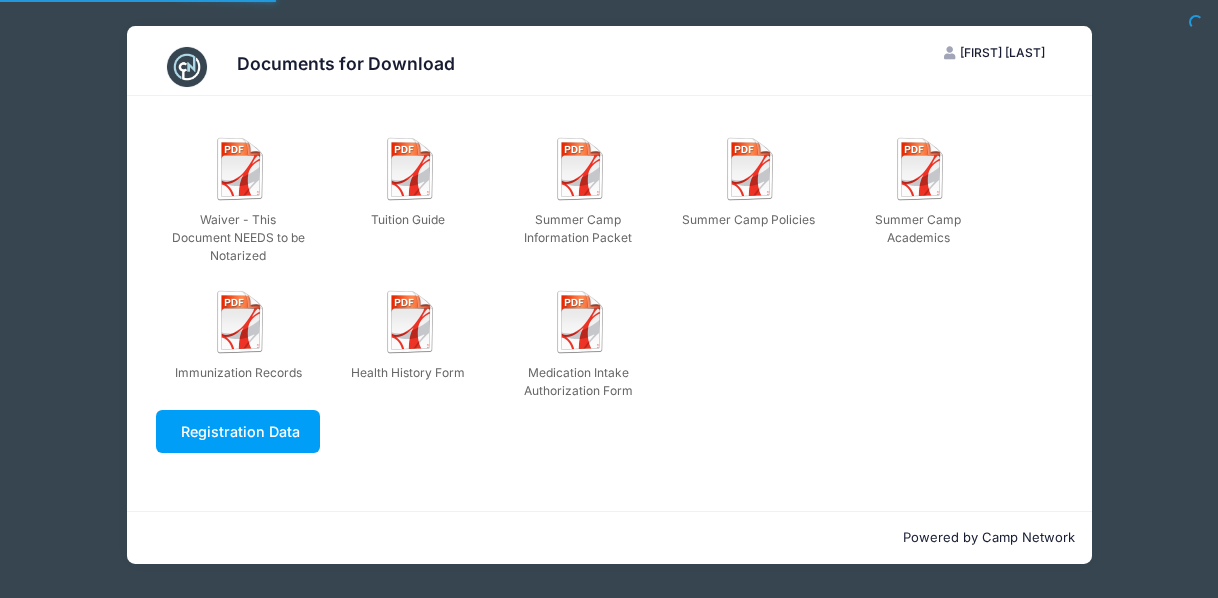 scroll, scrollTop: 0, scrollLeft: 0, axis: both 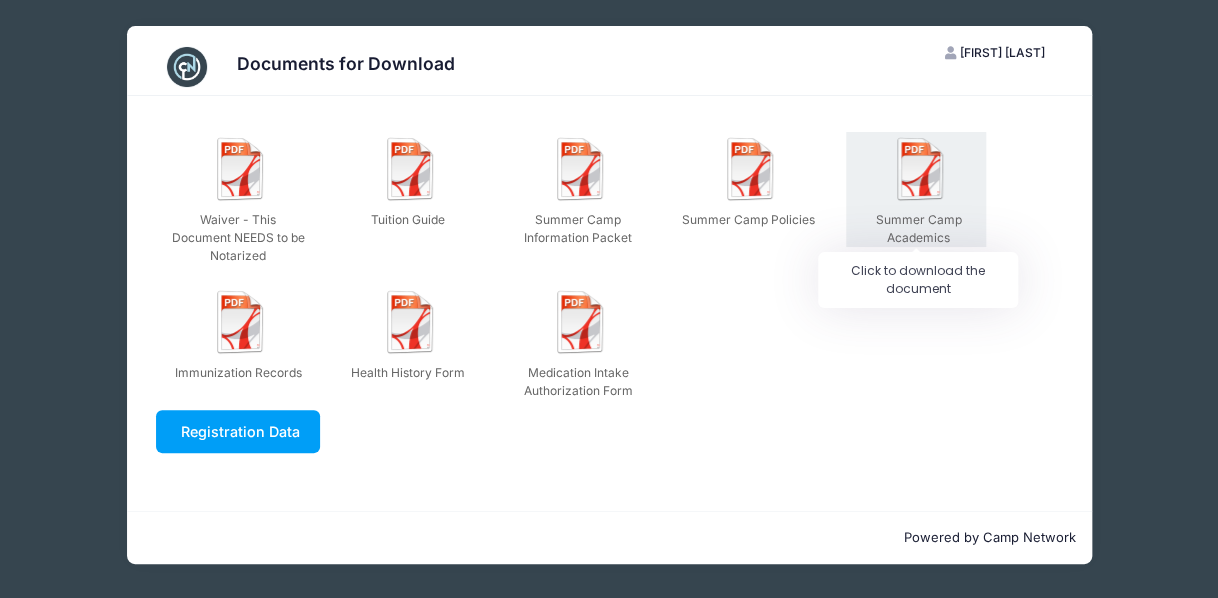 click at bounding box center (921, 169) 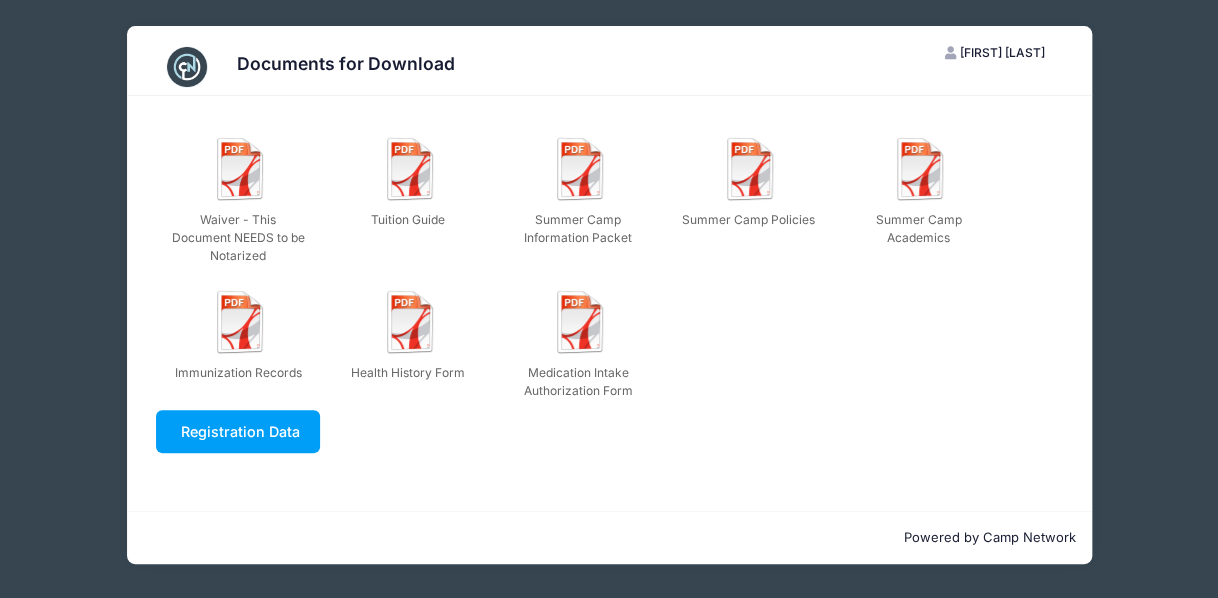 click on "Documents for Download
[STATE] [LAST] [LAST]      My Account
Logout
Waiver - This Document NEEDS to be Notarized
Tuition Guide
Summer Camp Information Packet
Summer Camp Policies" at bounding box center (609, 295) 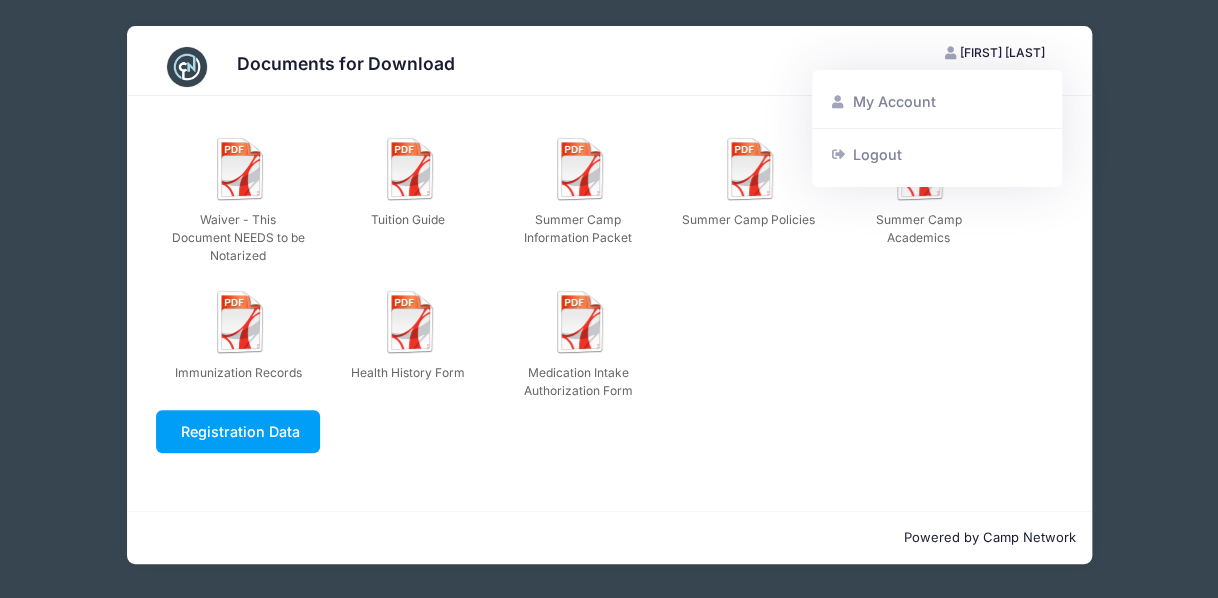 click on "My Account" at bounding box center (937, 102) 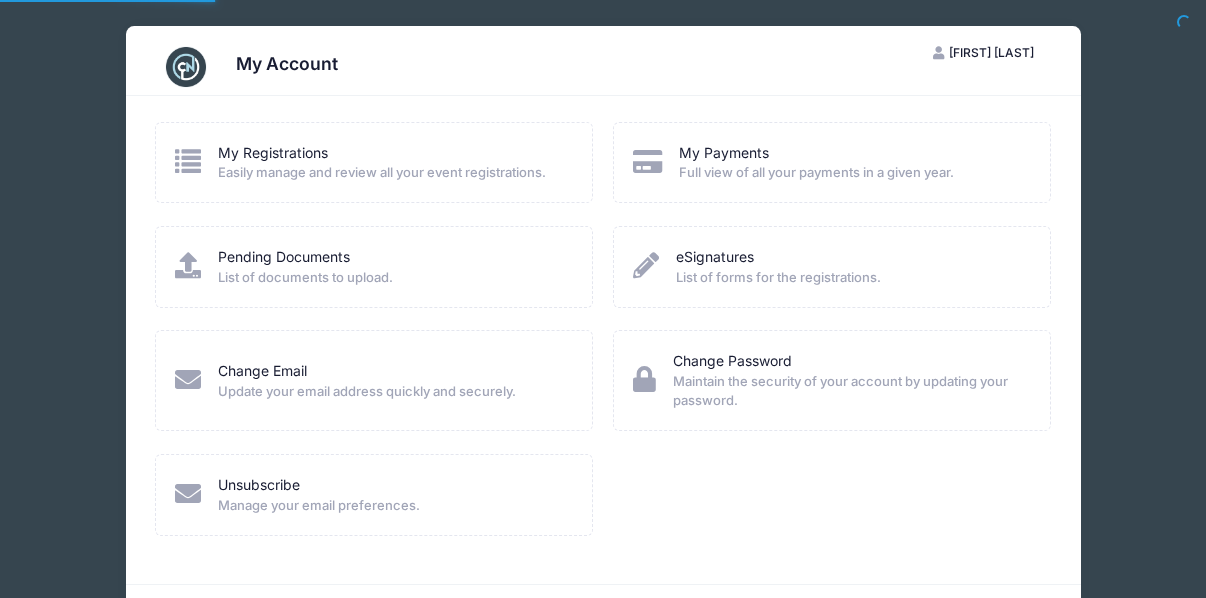 scroll, scrollTop: 0, scrollLeft: 0, axis: both 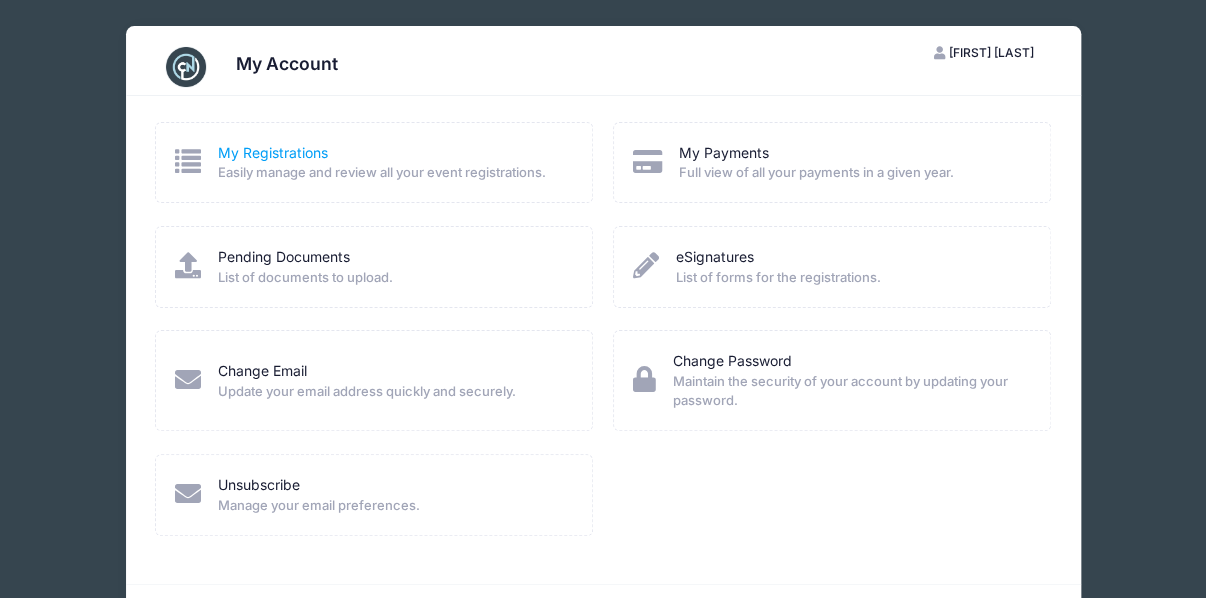 click on "My Registrations" at bounding box center [273, 152] 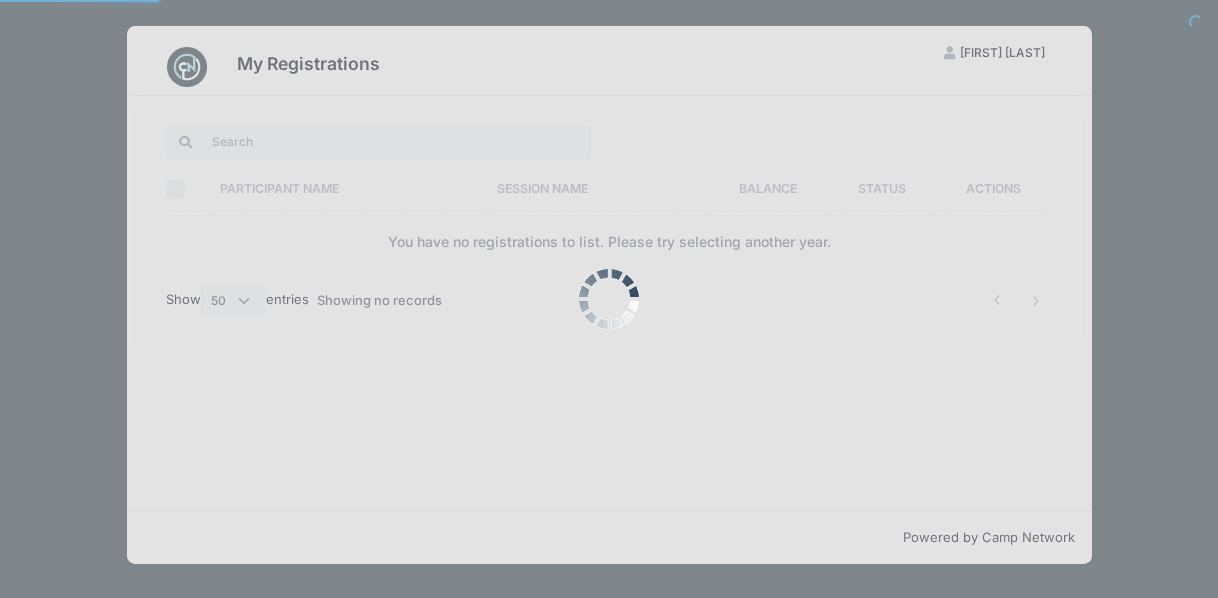 select on "50" 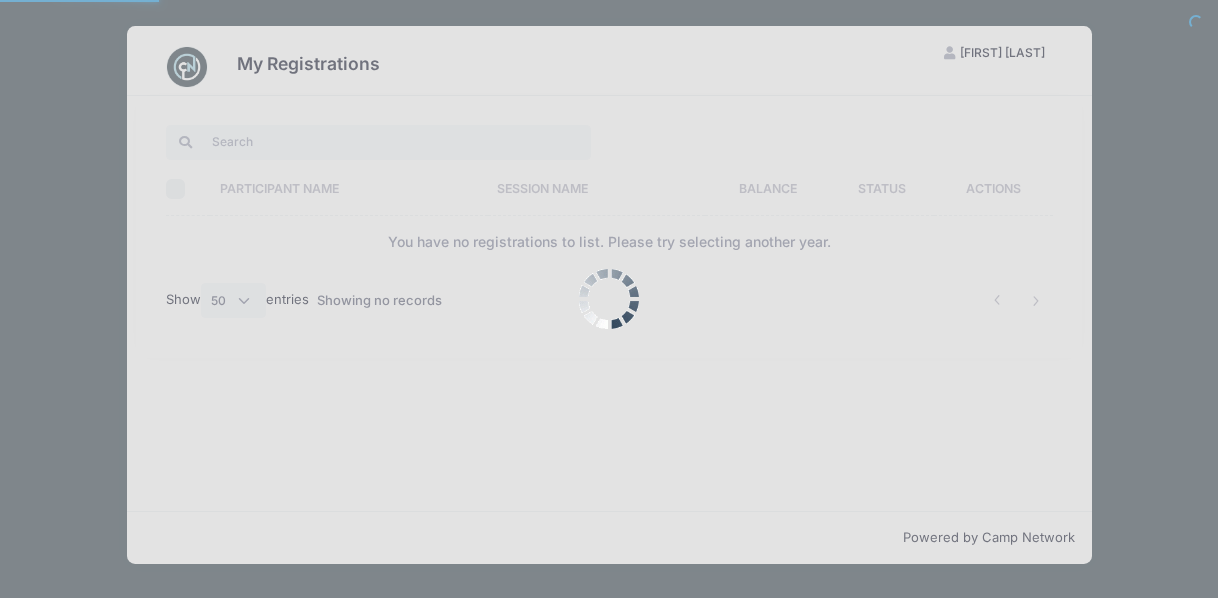 scroll, scrollTop: 0, scrollLeft: 0, axis: both 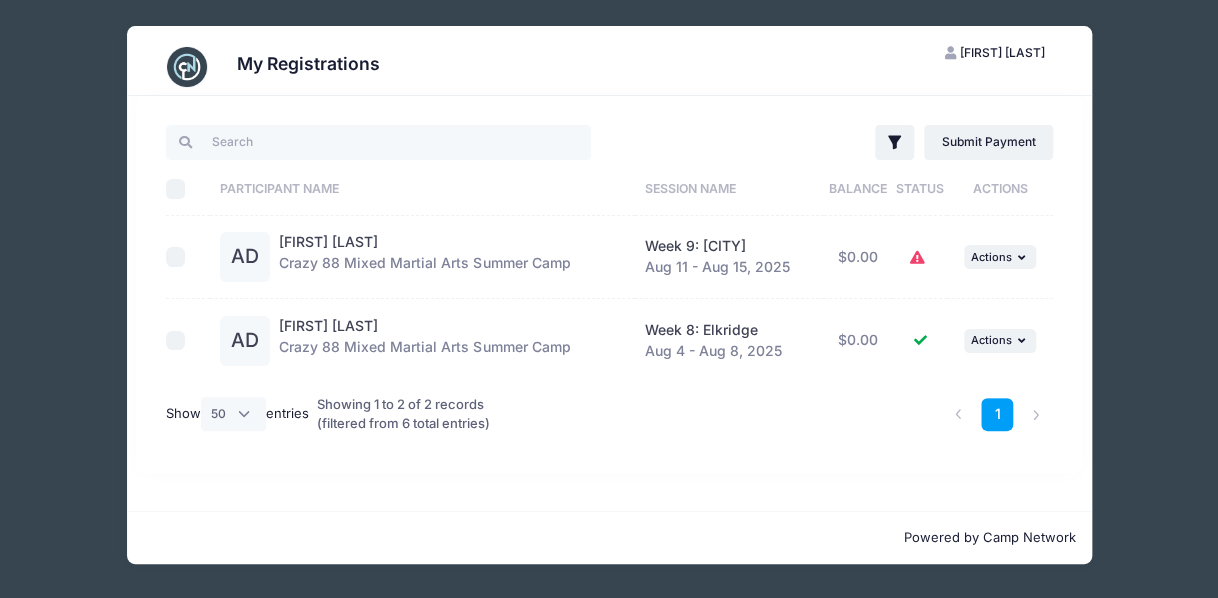 click 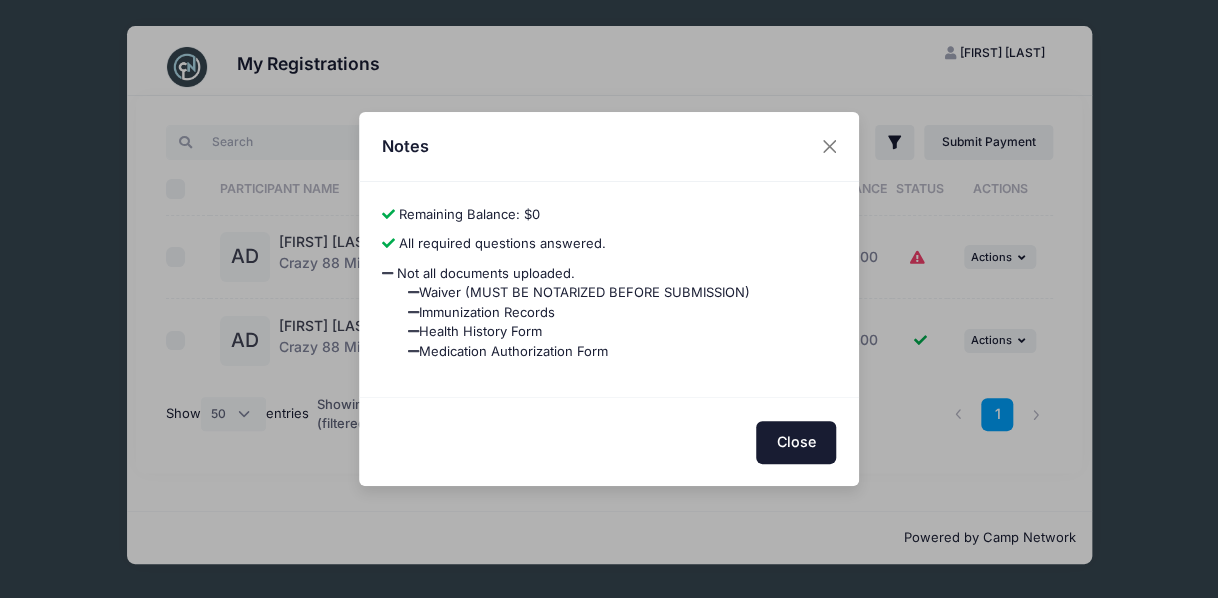 click on "Close" at bounding box center [796, 442] 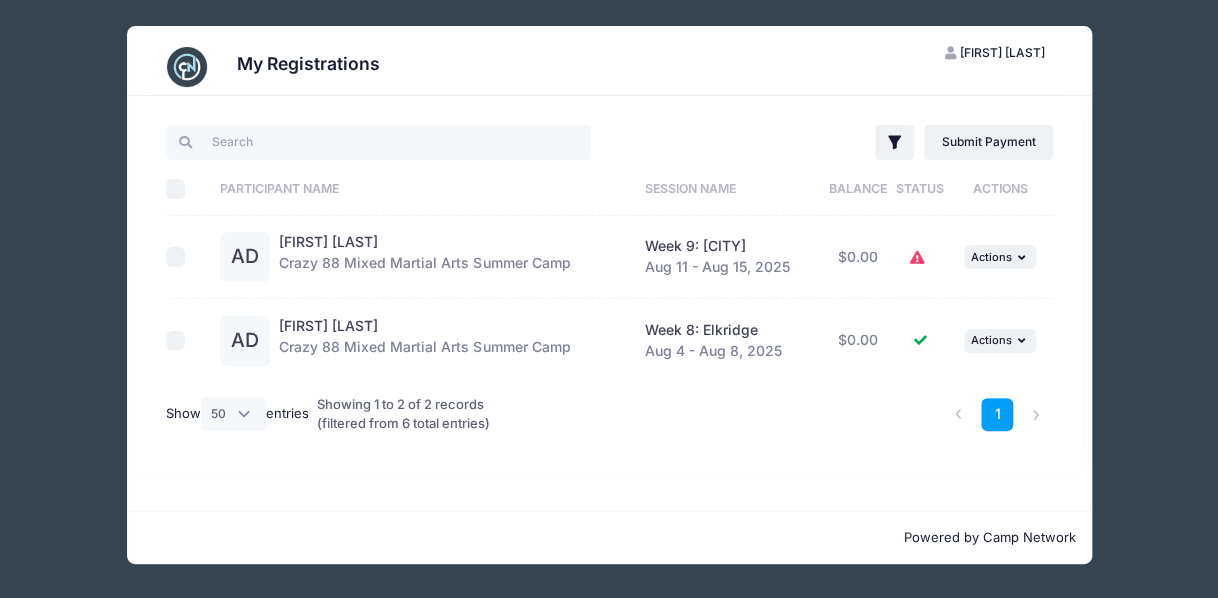 click on "... Actions      View Registration
View Attachments" at bounding box center (1000, 257) 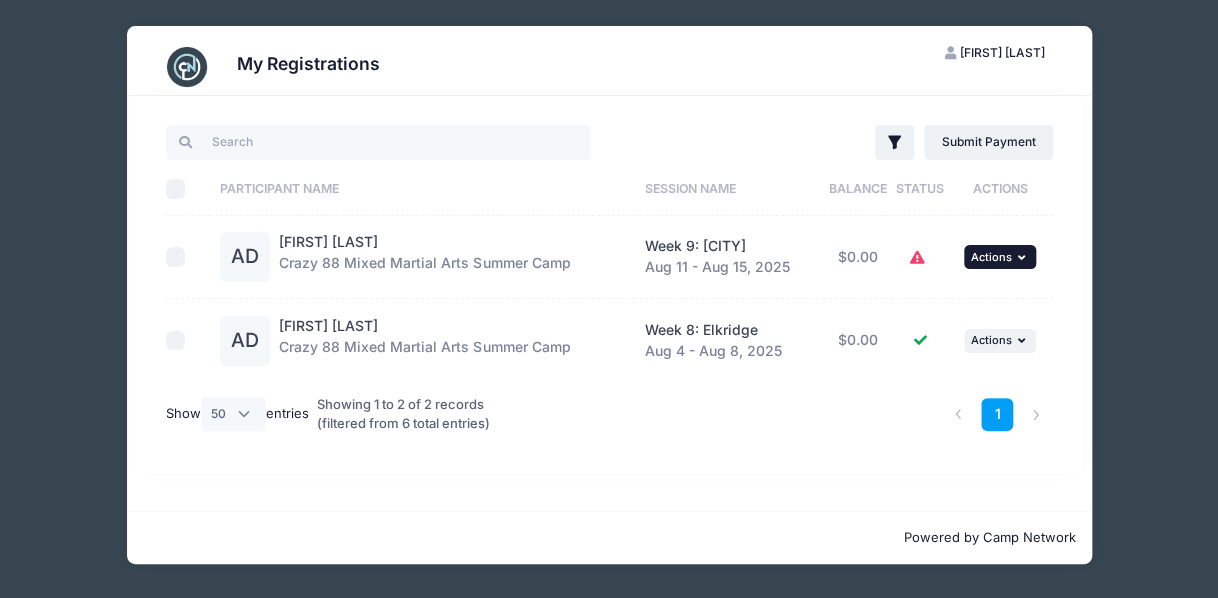 click on "... Actions" at bounding box center (1000, 257) 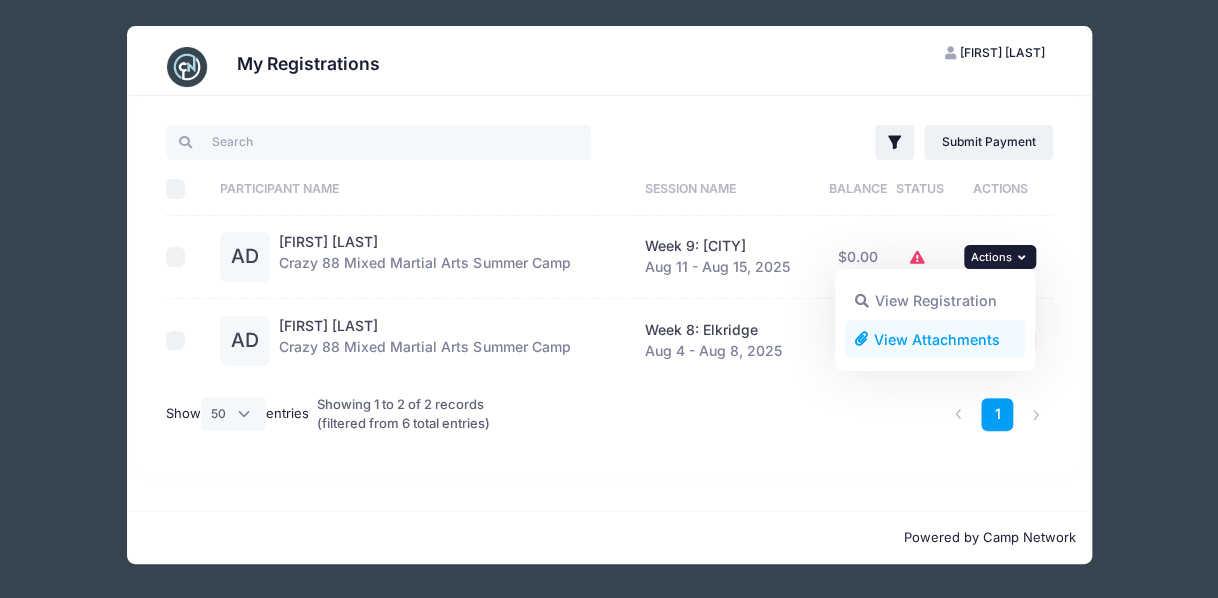click on "View Attachments" at bounding box center [935, 339] 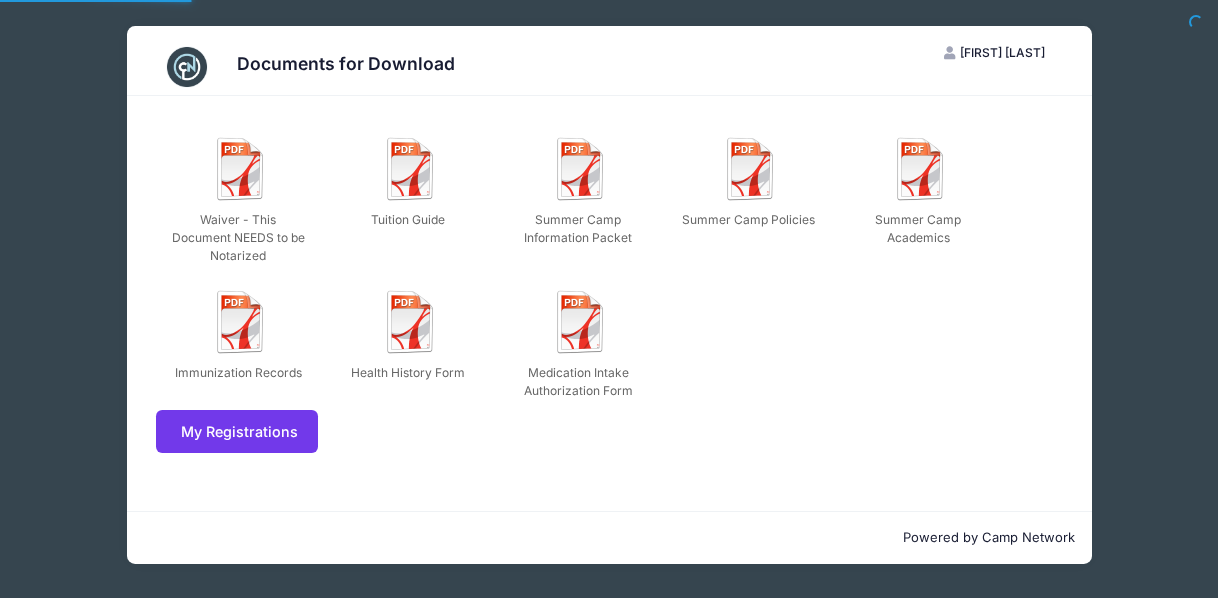 scroll, scrollTop: 0, scrollLeft: 0, axis: both 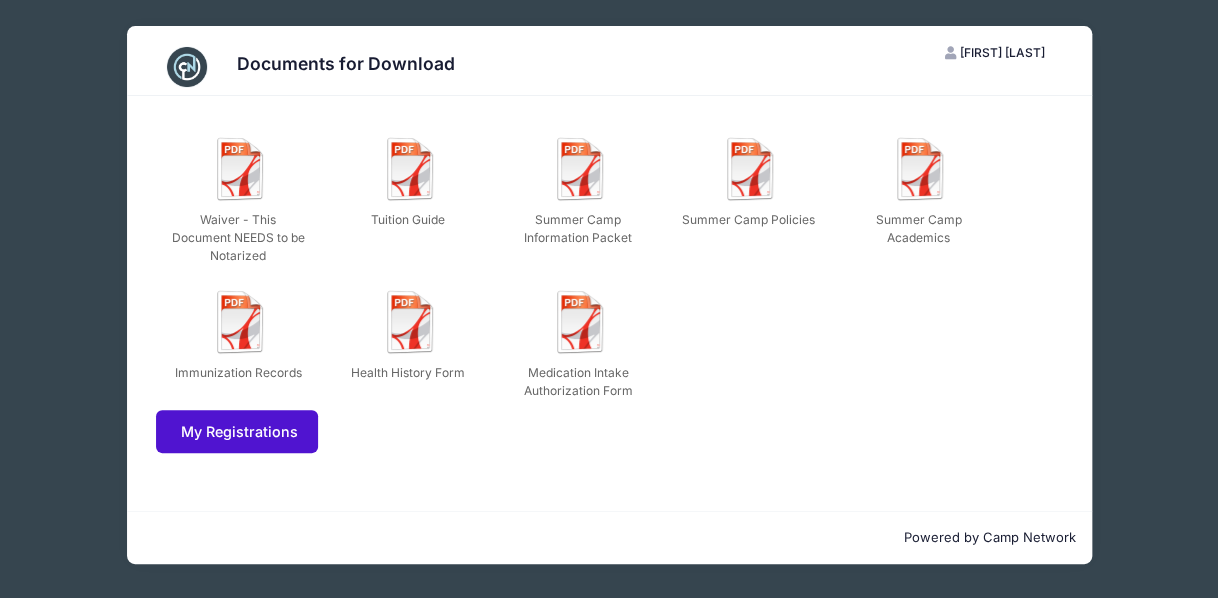 click on "My Registrations" at bounding box center [237, 431] 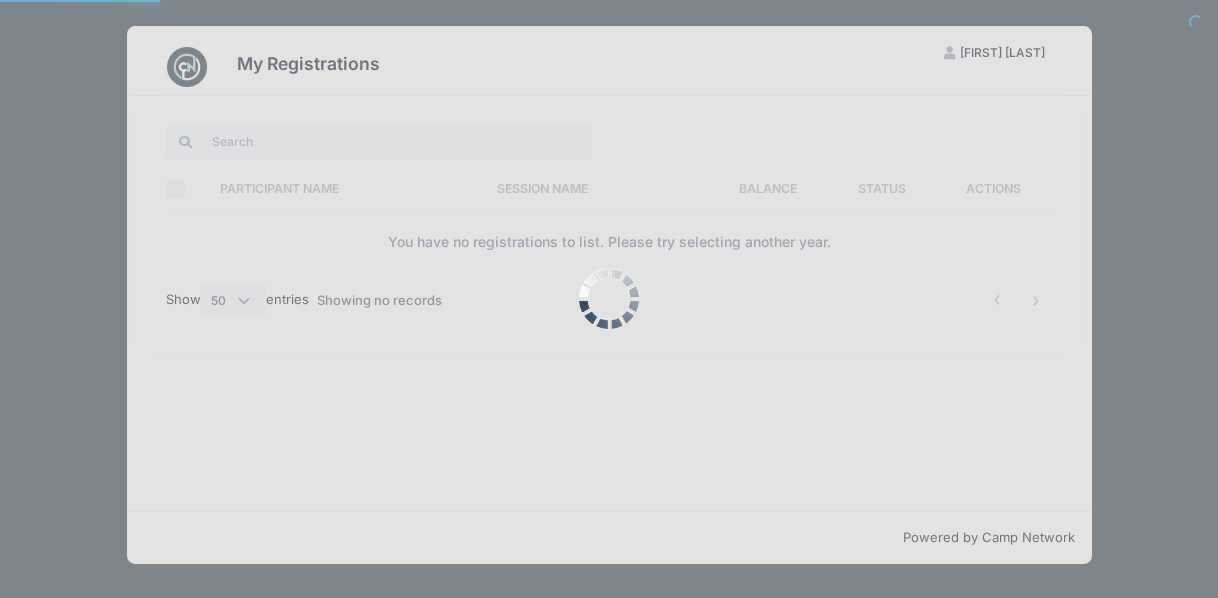 select on "50" 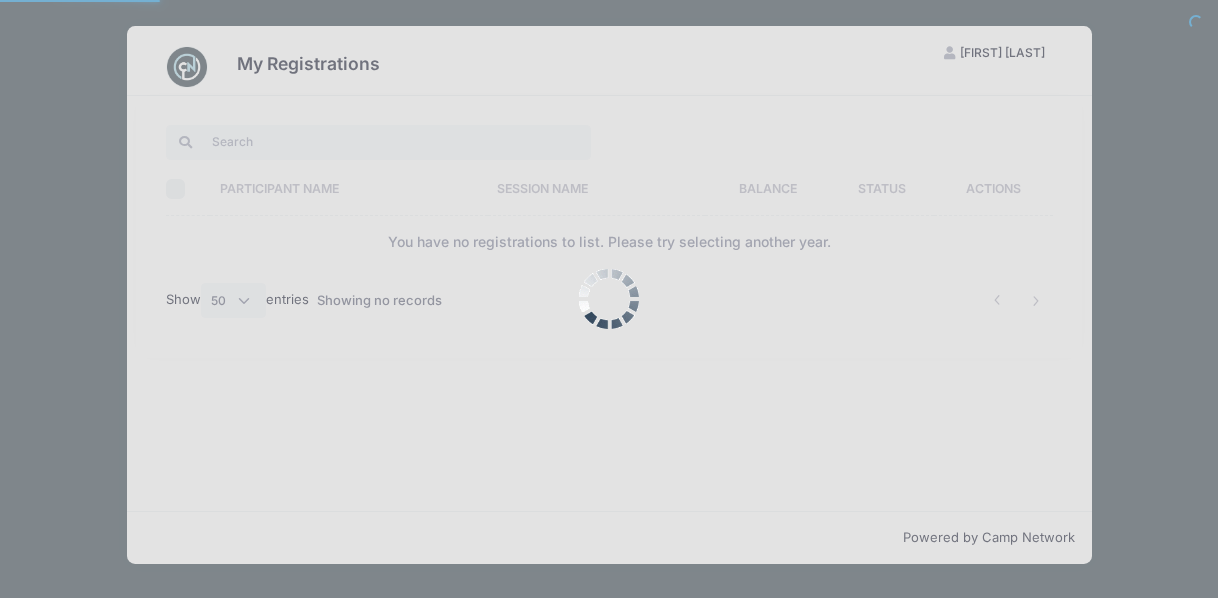 scroll, scrollTop: 0, scrollLeft: 0, axis: both 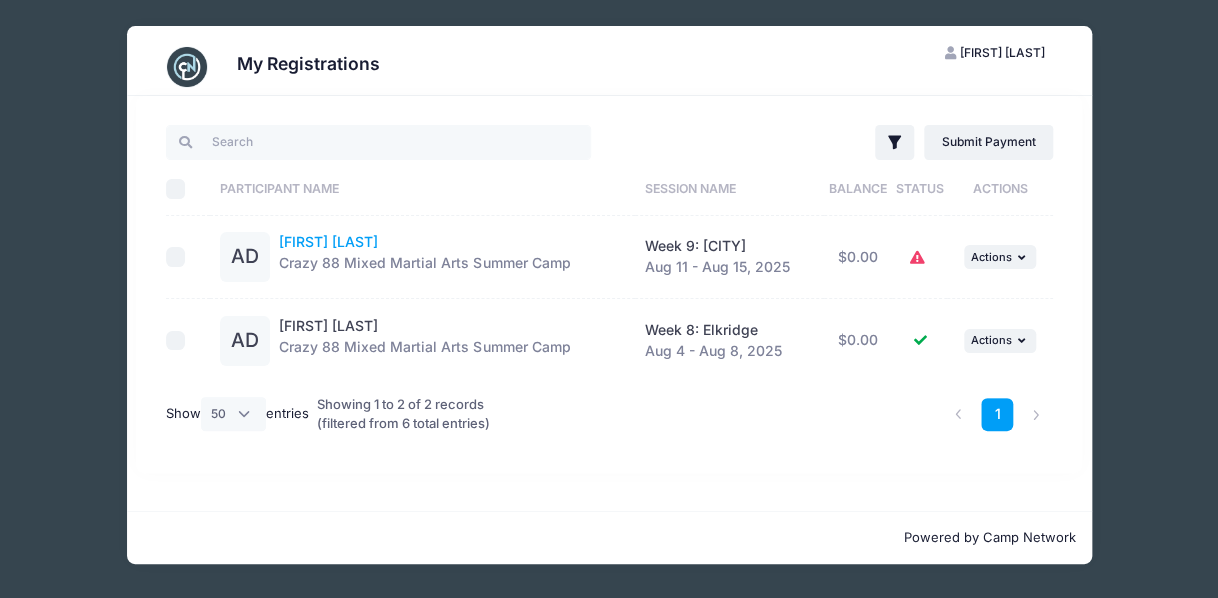 click on "[FIRST] [LAST]" at bounding box center (328, 241) 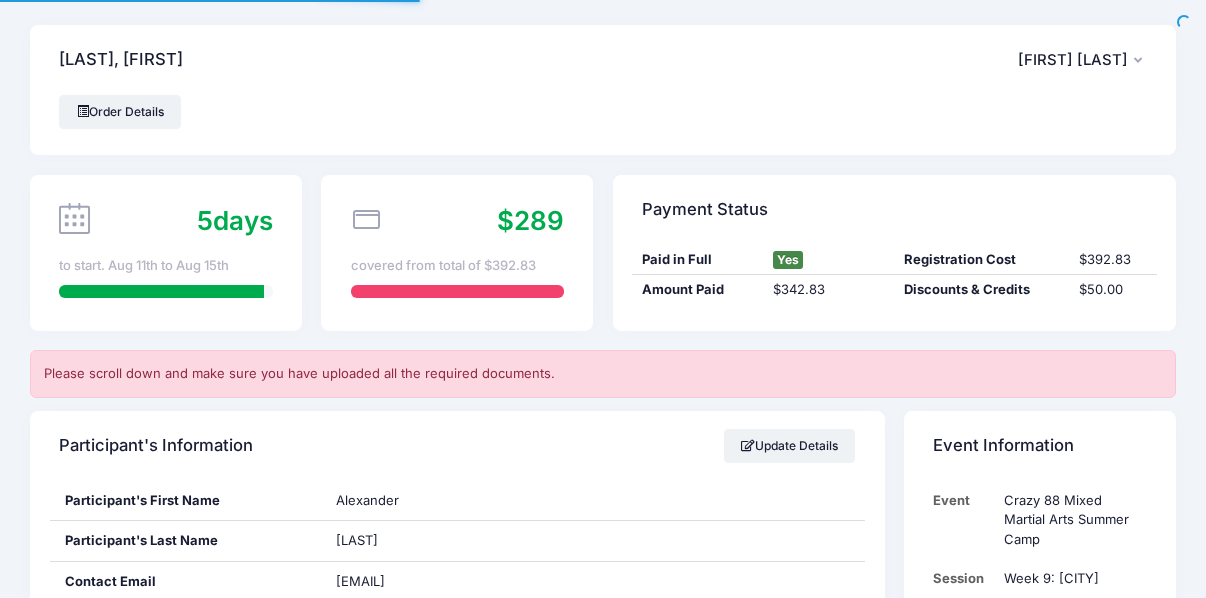 scroll, scrollTop: 816, scrollLeft: 0, axis: vertical 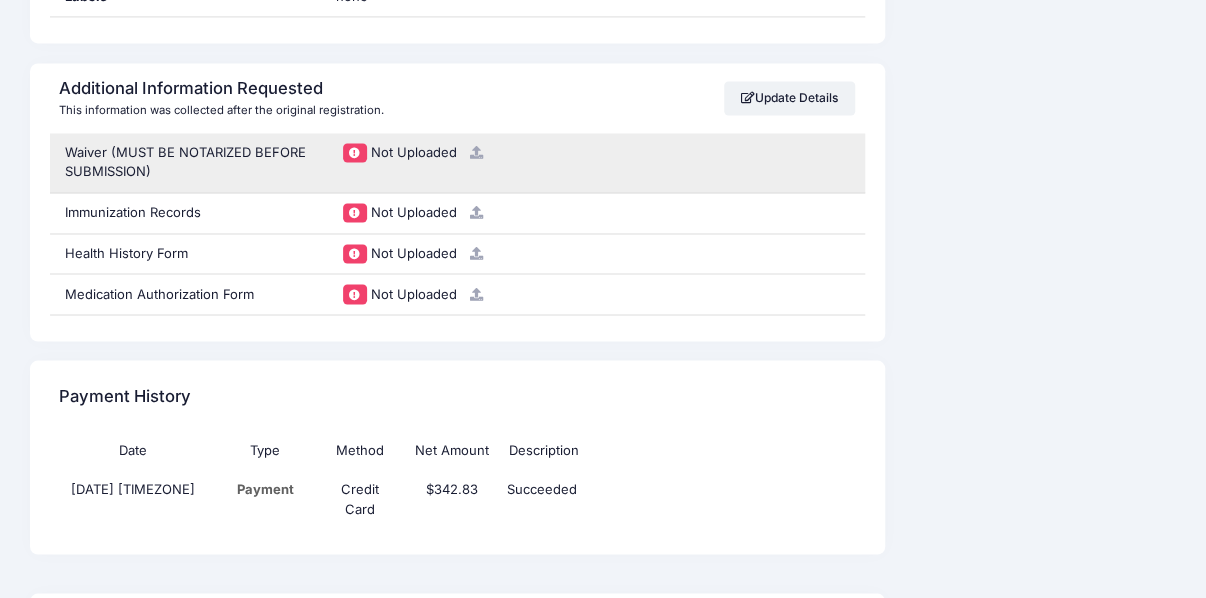 click at bounding box center (476, 152) 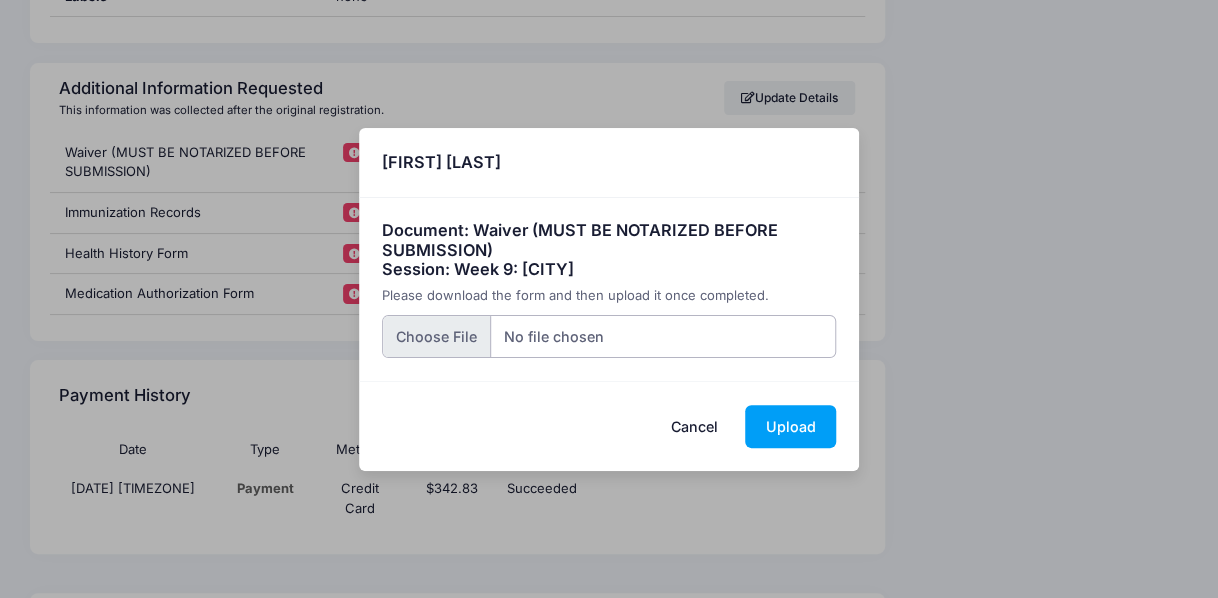 click at bounding box center (609, 336) 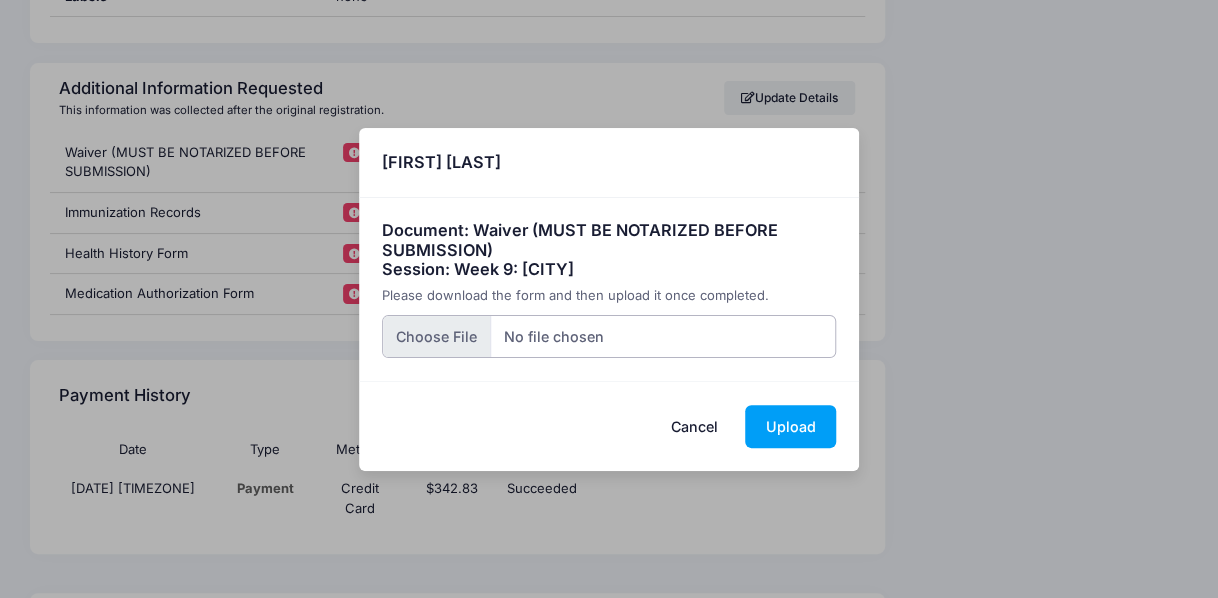 type on "C:\fakepath\Crazy 88 - participation agmt.pdf" 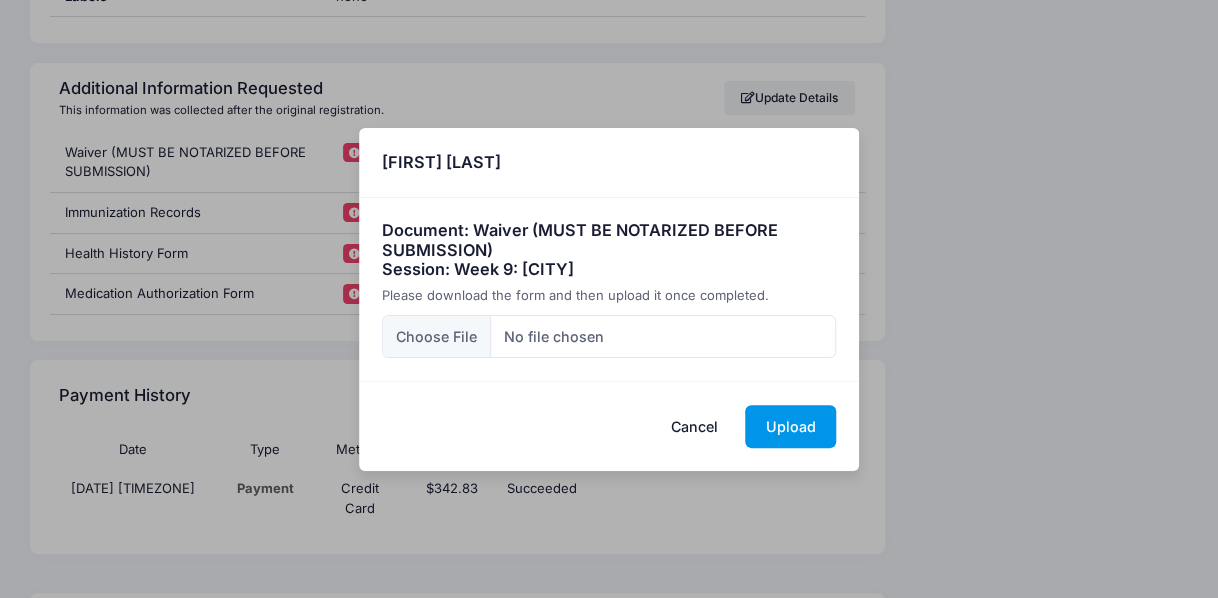 click on "Upload" at bounding box center [790, 426] 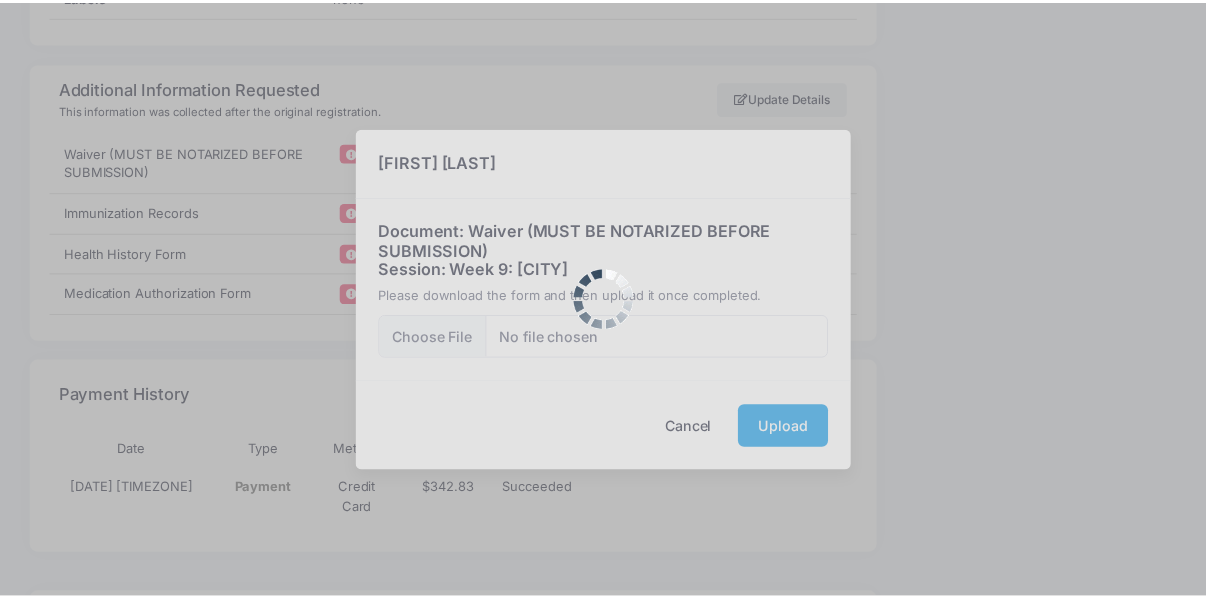 scroll, scrollTop: 0, scrollLeft: 0, axis: both 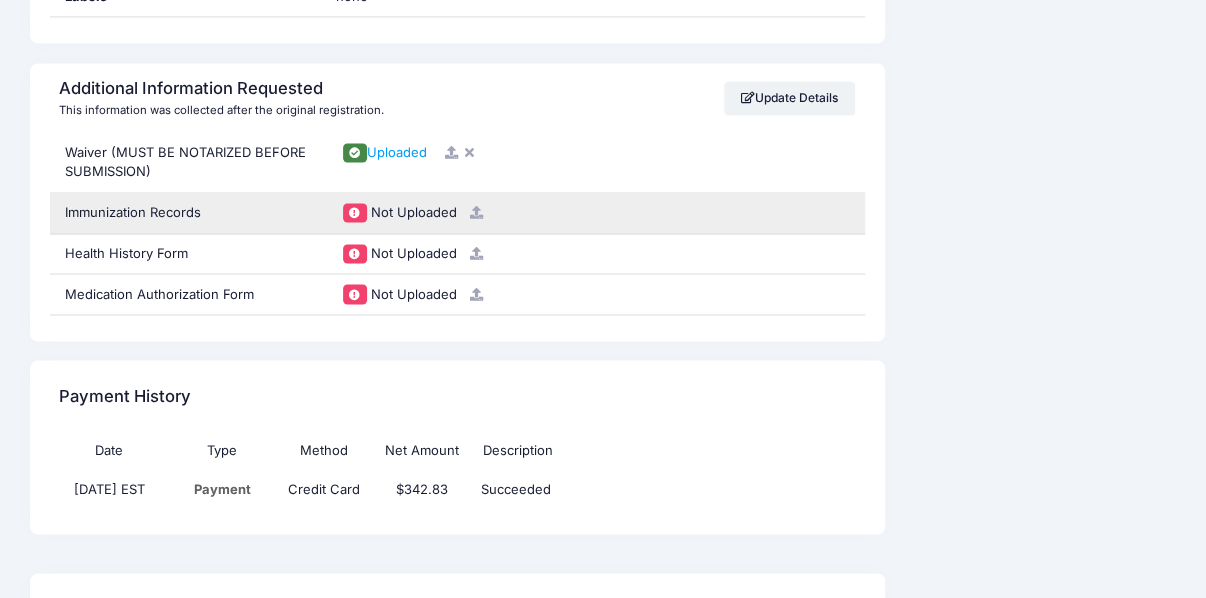 click at bounding box center (476, 212) 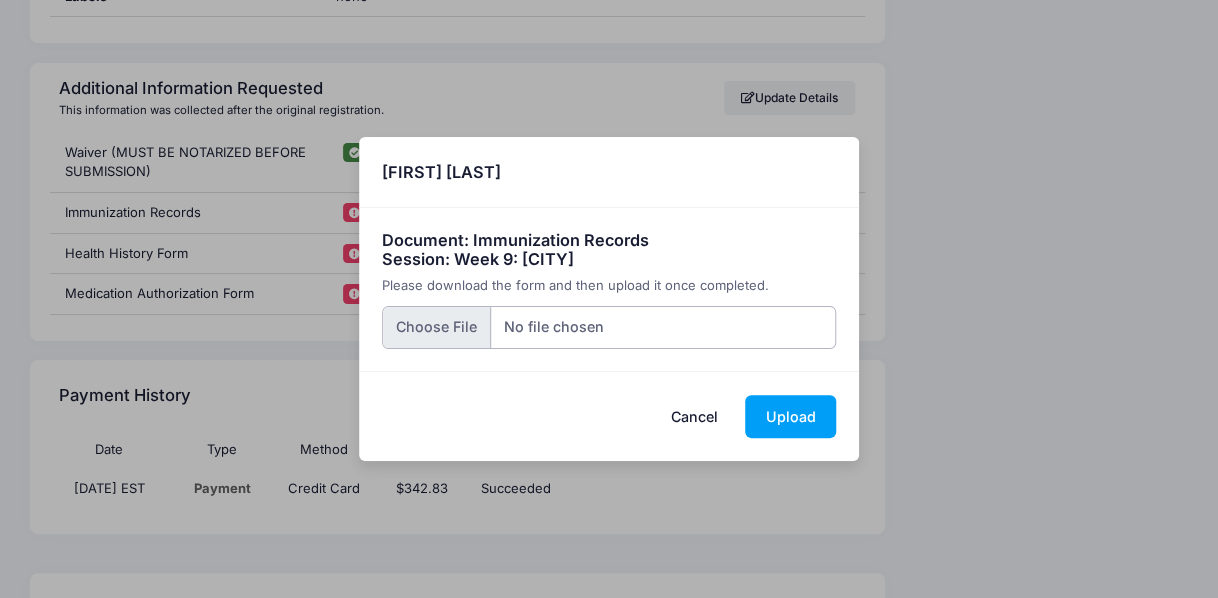 click at bounding box center (609, 327) 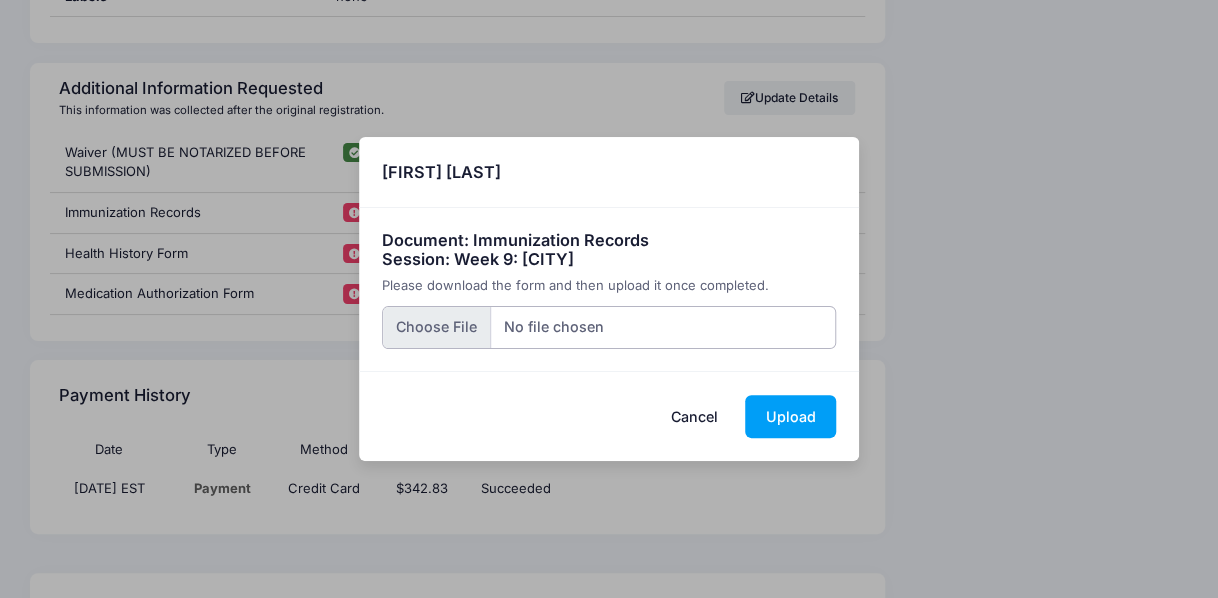 type on "C:\fakepath\2025 Shot Records.pdf" 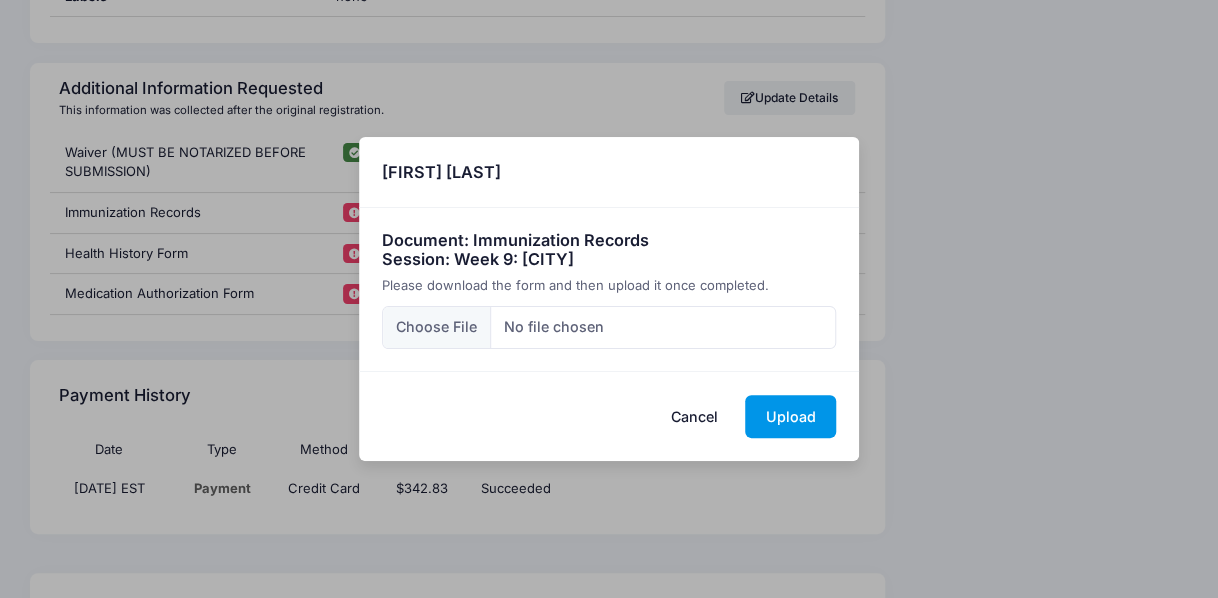 click on "Upload" at bounding box center (790, 416) 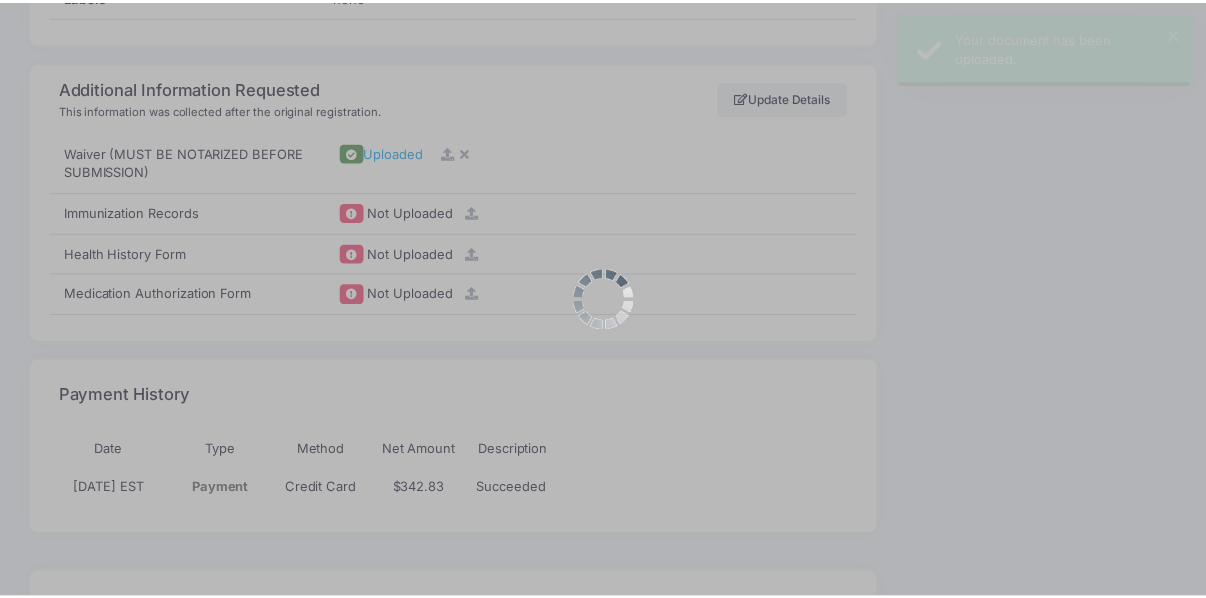 scroll, scrollTop: 0, scrollLeft: 0, axis: both 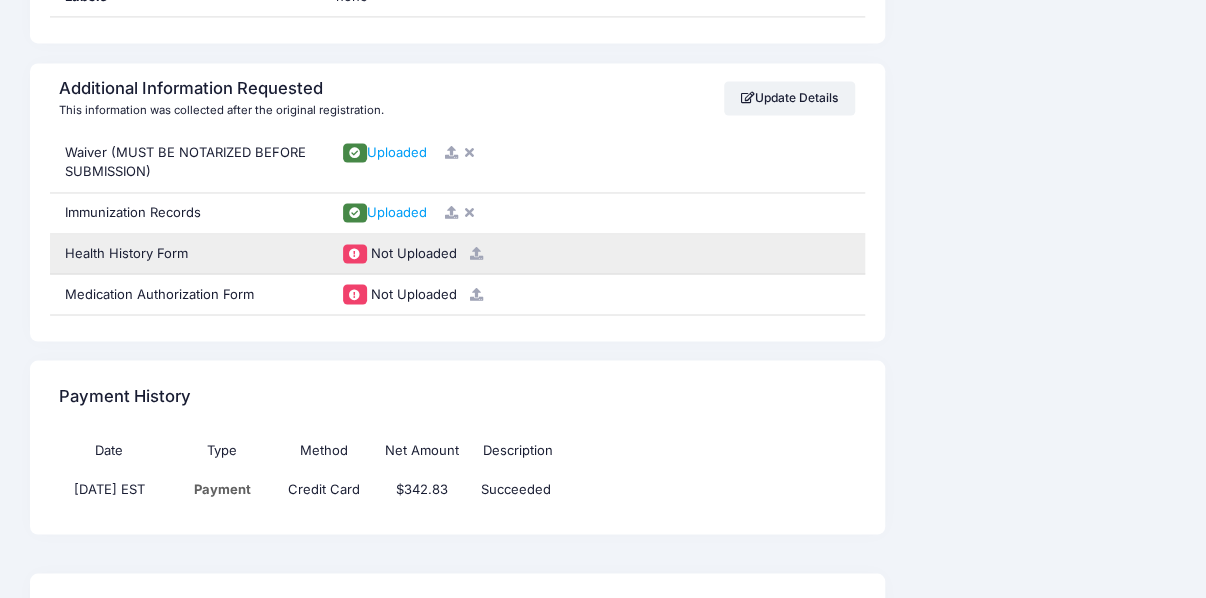 click at bounding box center (476, 253) 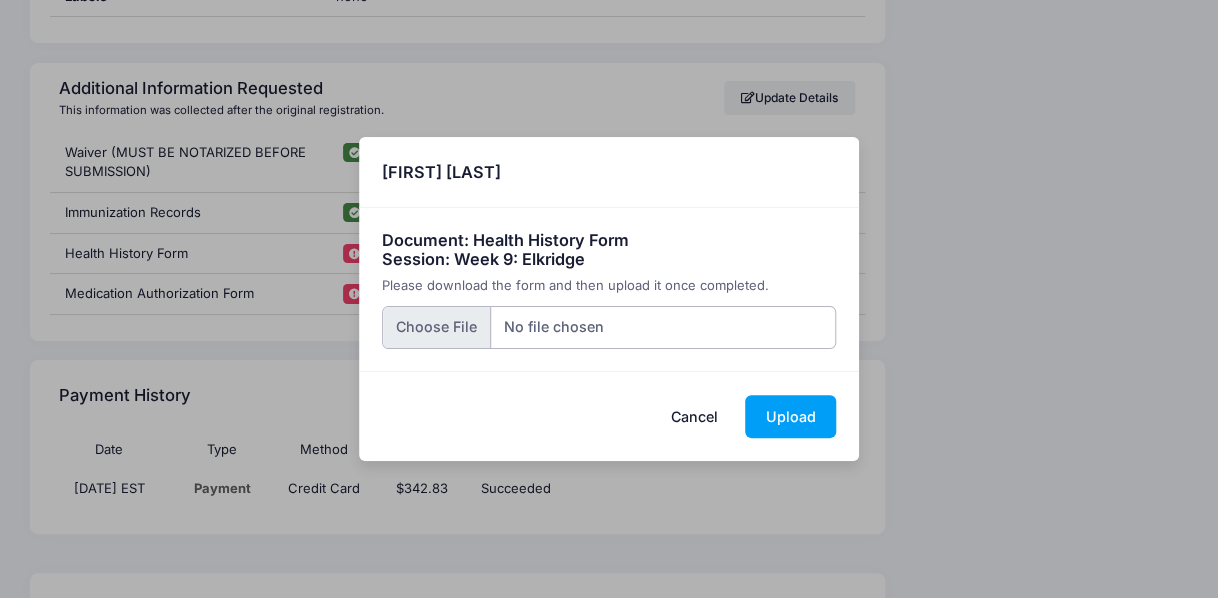 click at bounding box center [609, 327] 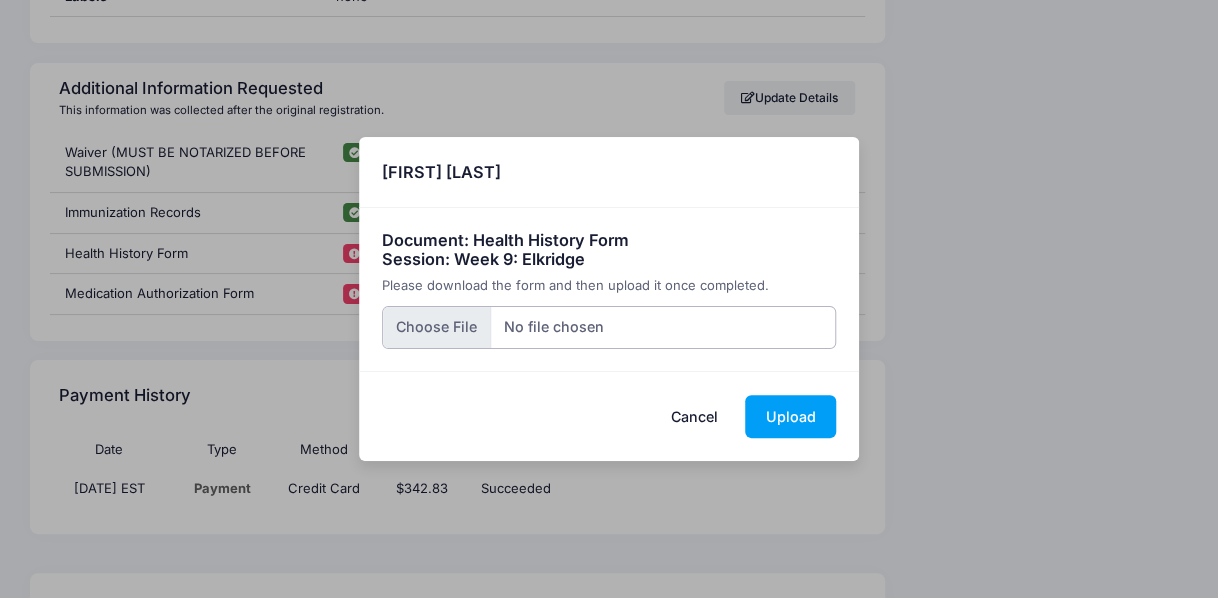 type on "C:\fakepath\Crazy 88 - Health History Form.pdf" 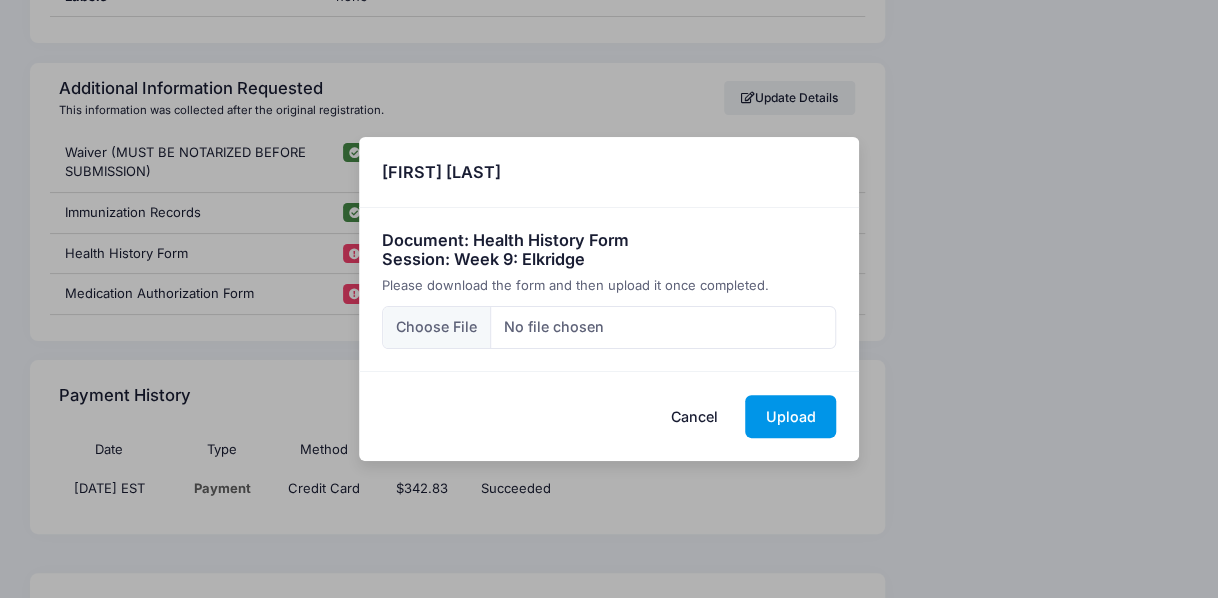 click on "Upload" at bounding box center [790, 416] 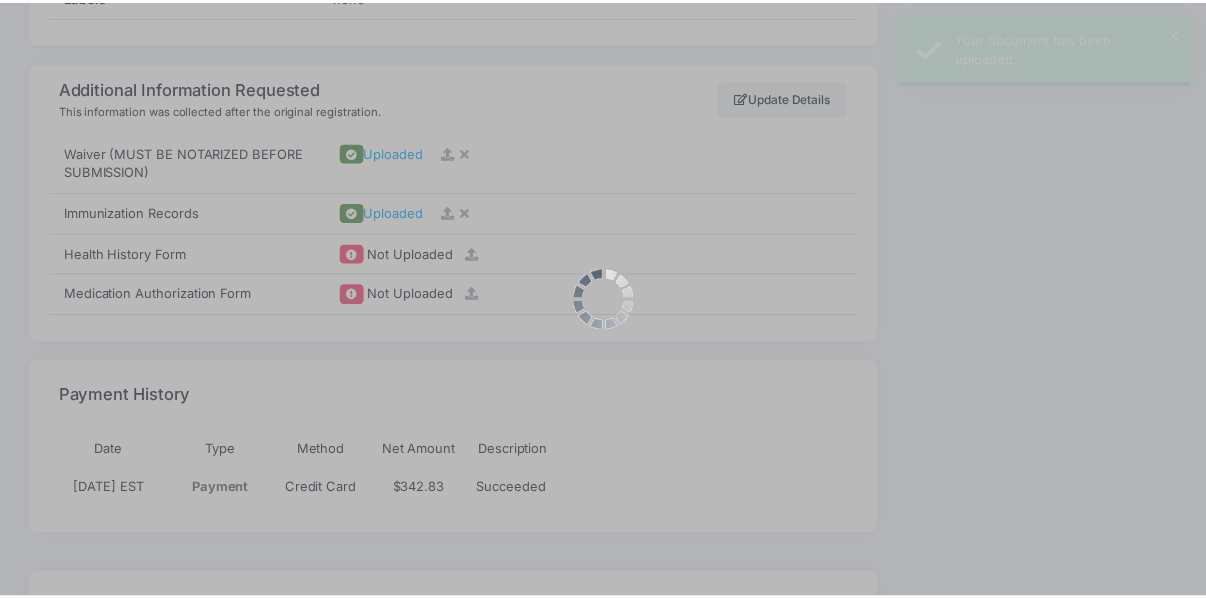 scroll, scrollTop: 0, scrollLeft: 0, axis: both 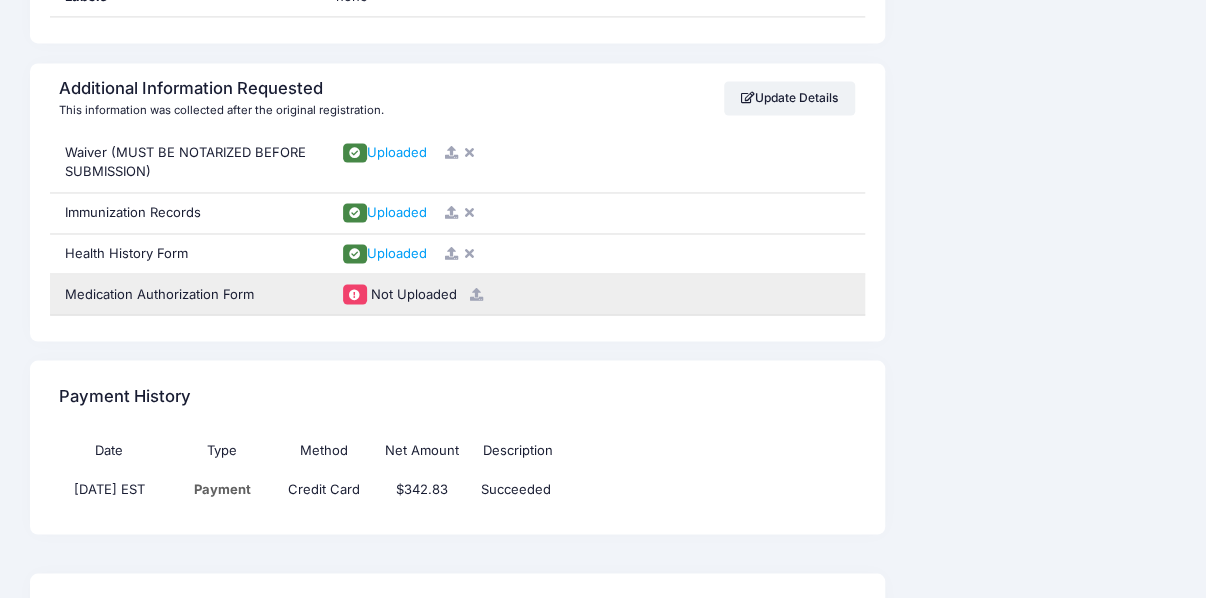 click at bounding box center [476, 293] 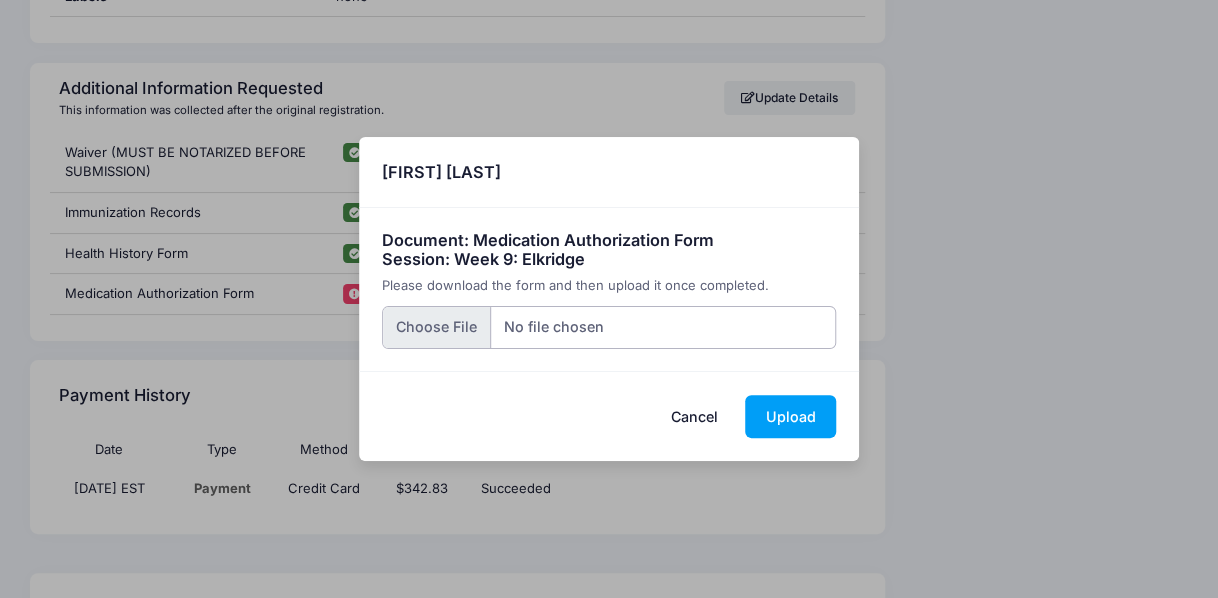 click at bounding box center [609, 327] 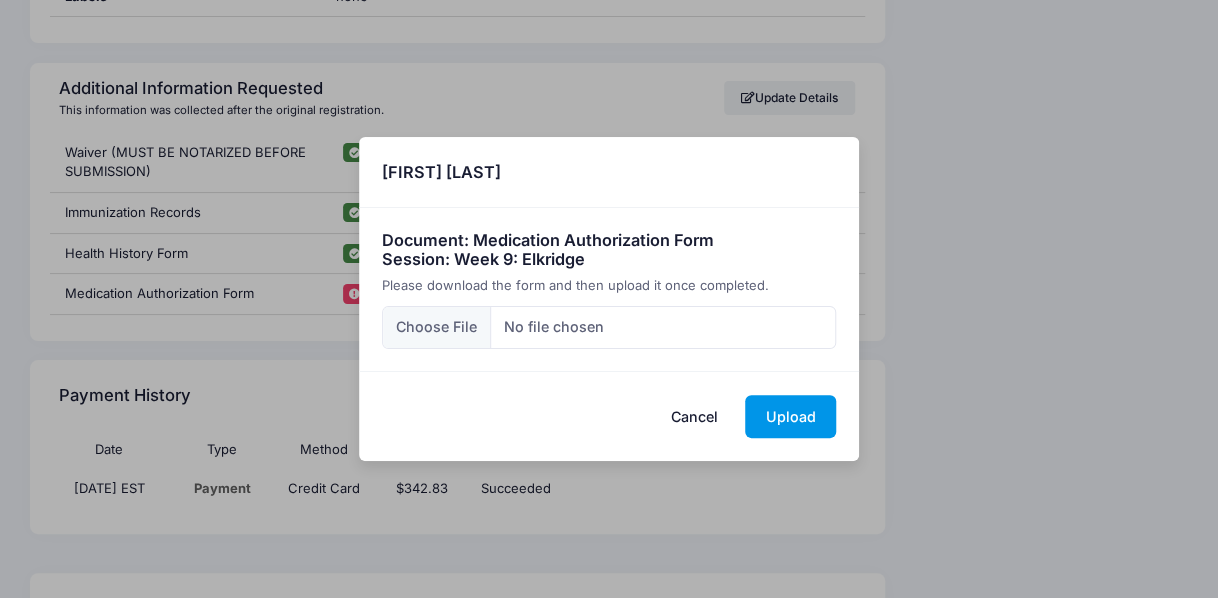 click on "Upload" at bounding box center [790, 416] 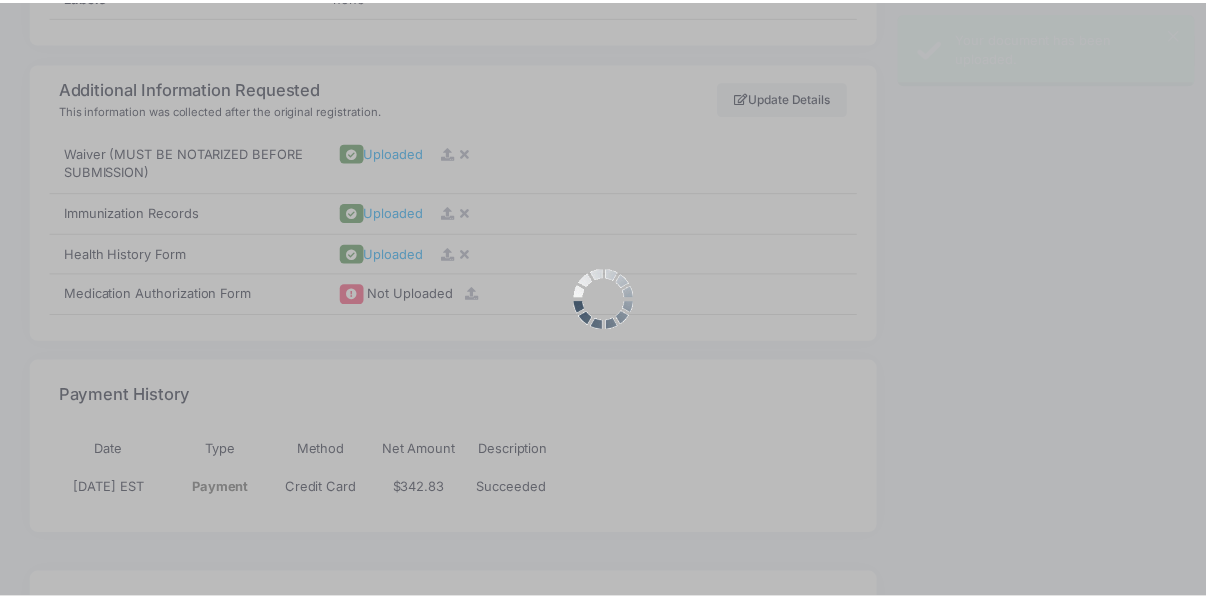 scroll, scrollTop: 0, scrollLeft: 0, axis: both 